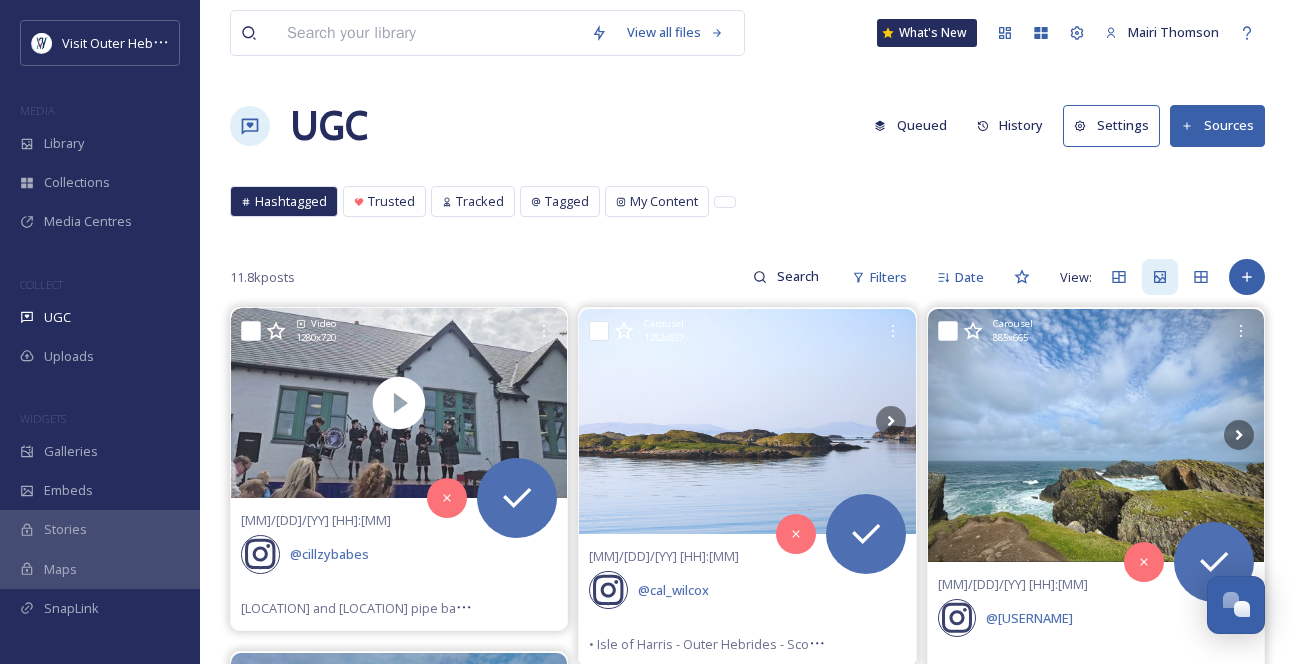 scroll, scrollTop: 0, scrollLeft: 0, axis: both 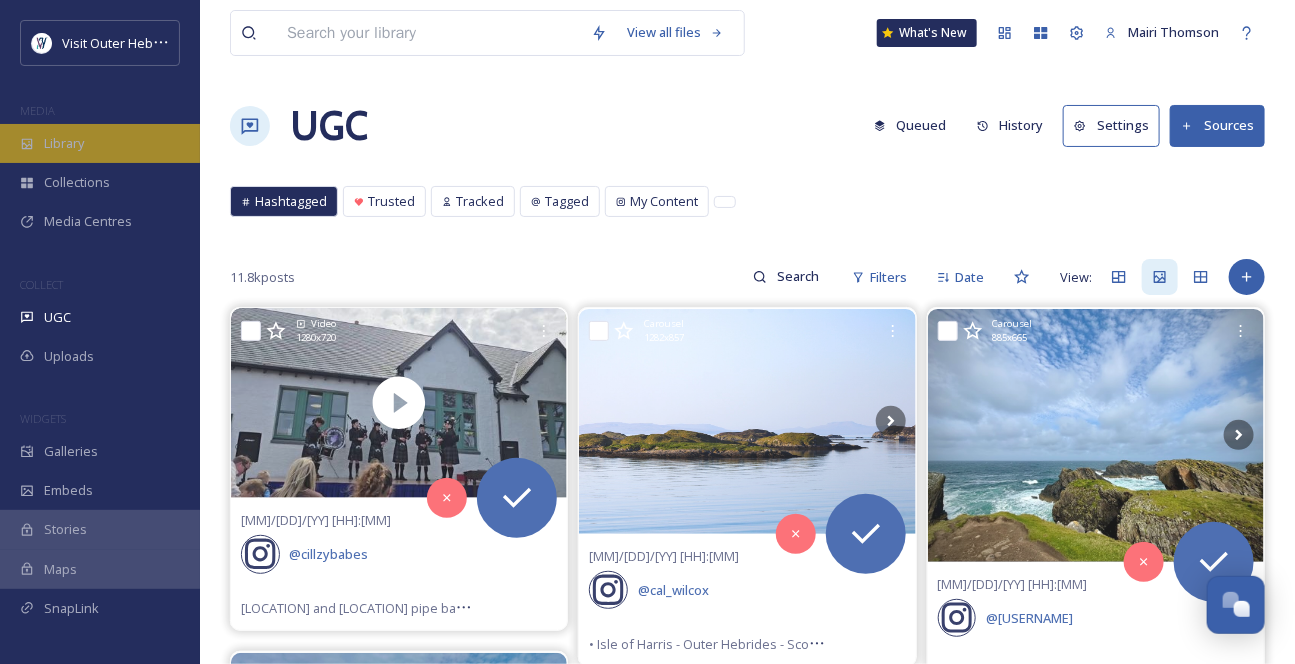 click on "Library" at bounding box center [100, 143] 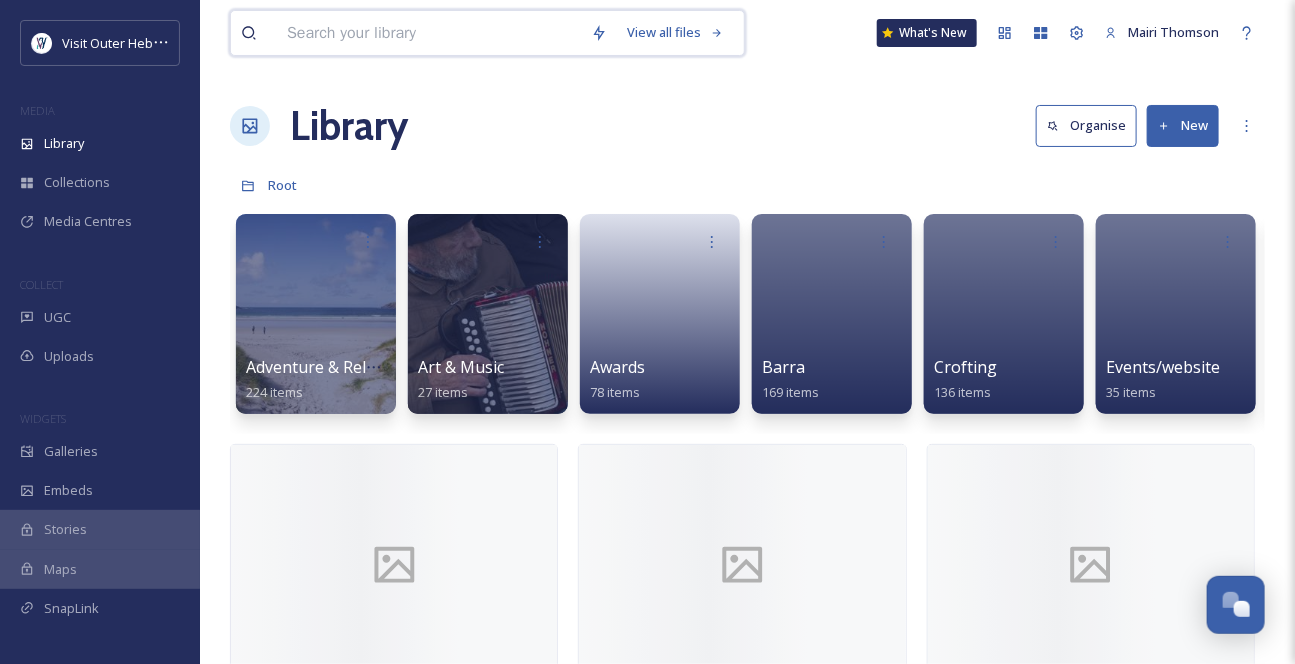 click at bounding box center [429, 33] 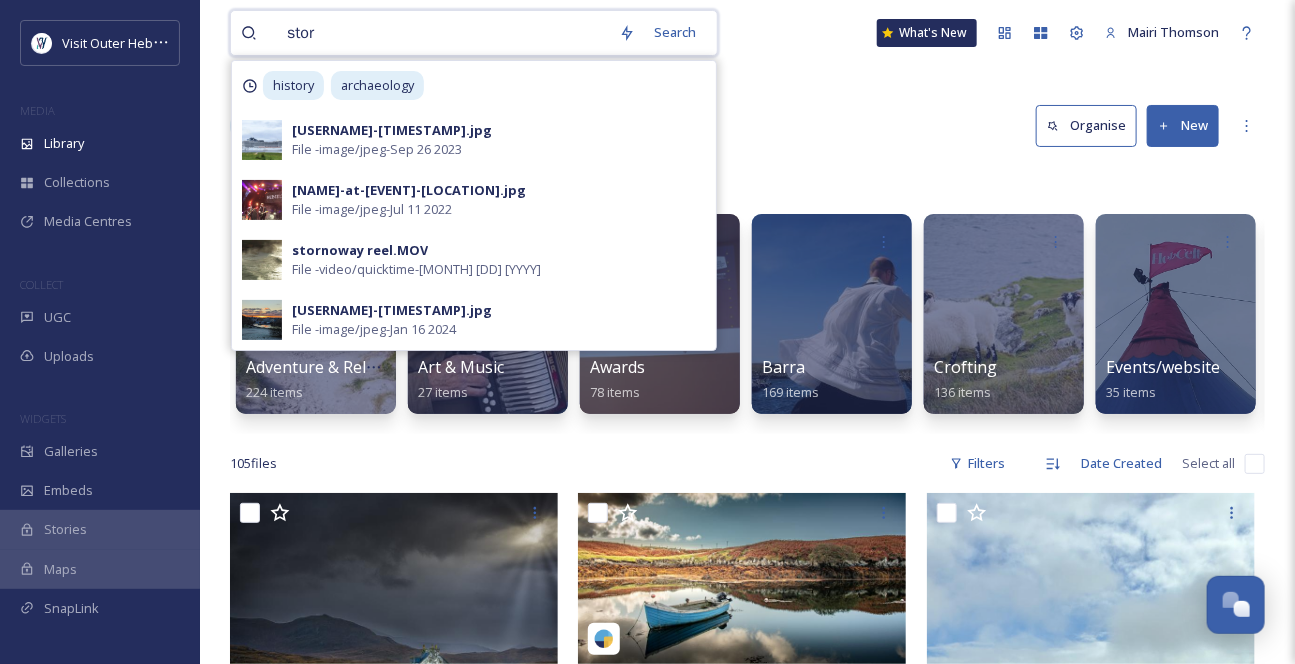 type on "storm" 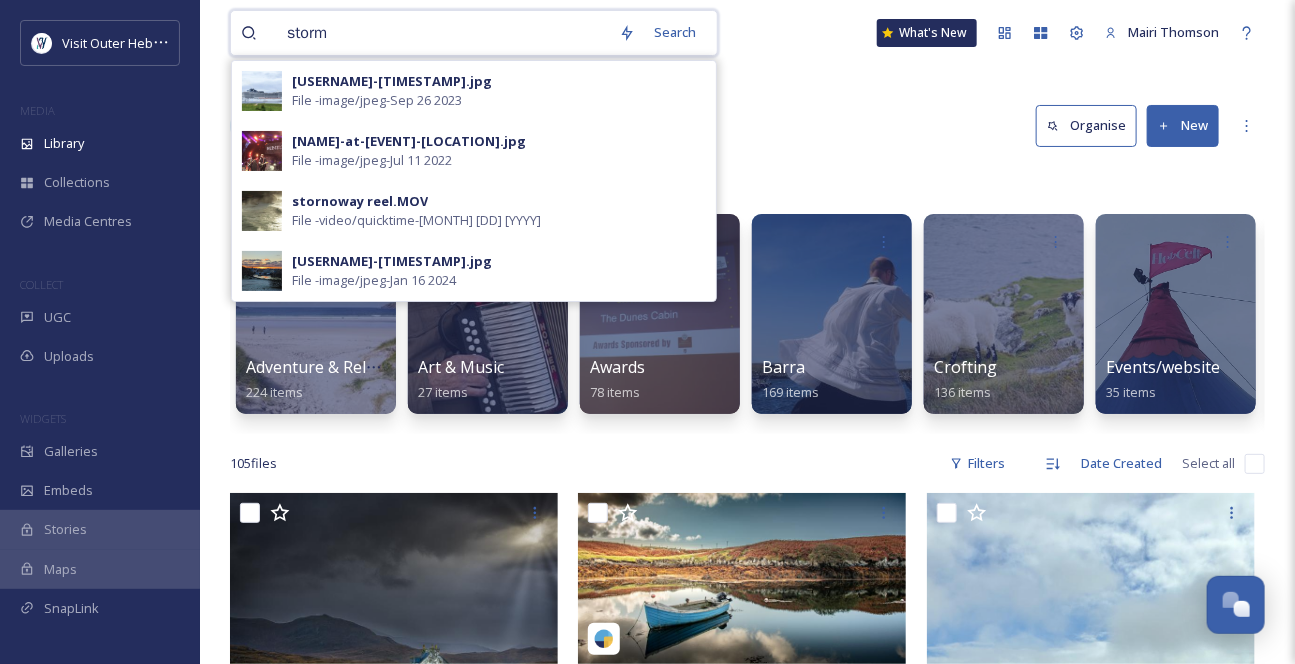 type 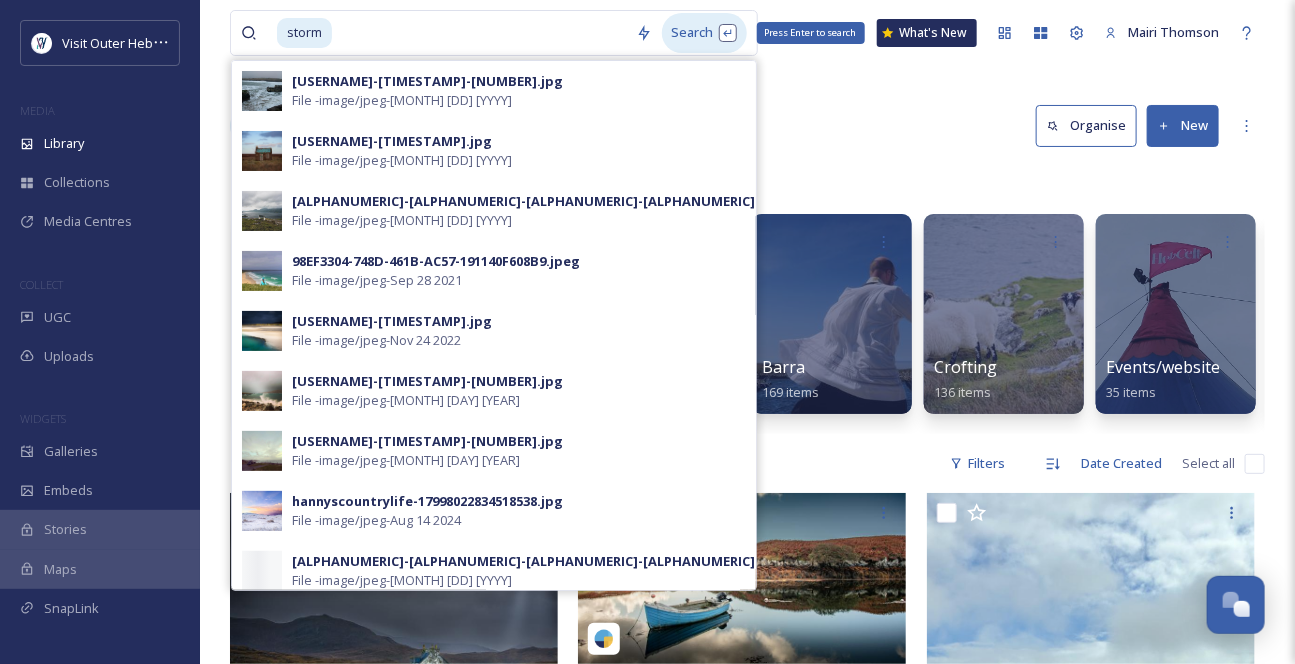click on "Search Press Enter to search" at bounding box center (704, 32) 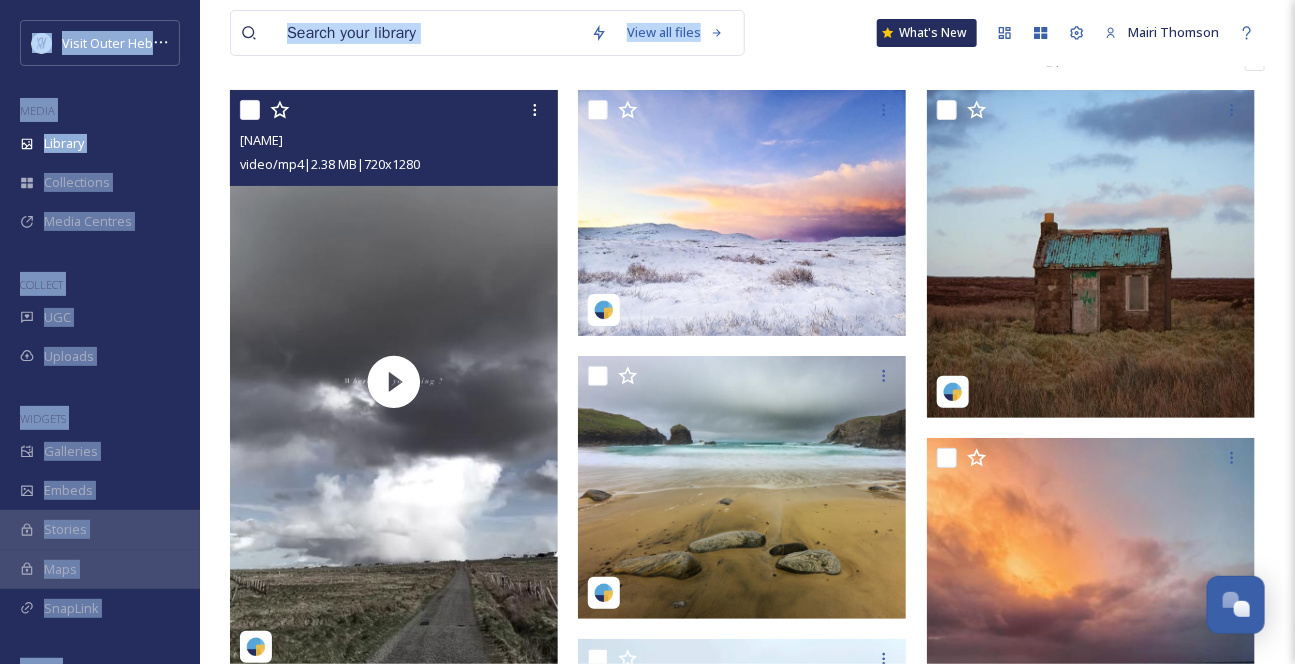 scroll, scrollTop: 123, scrollLeft: 0, axis: vertical 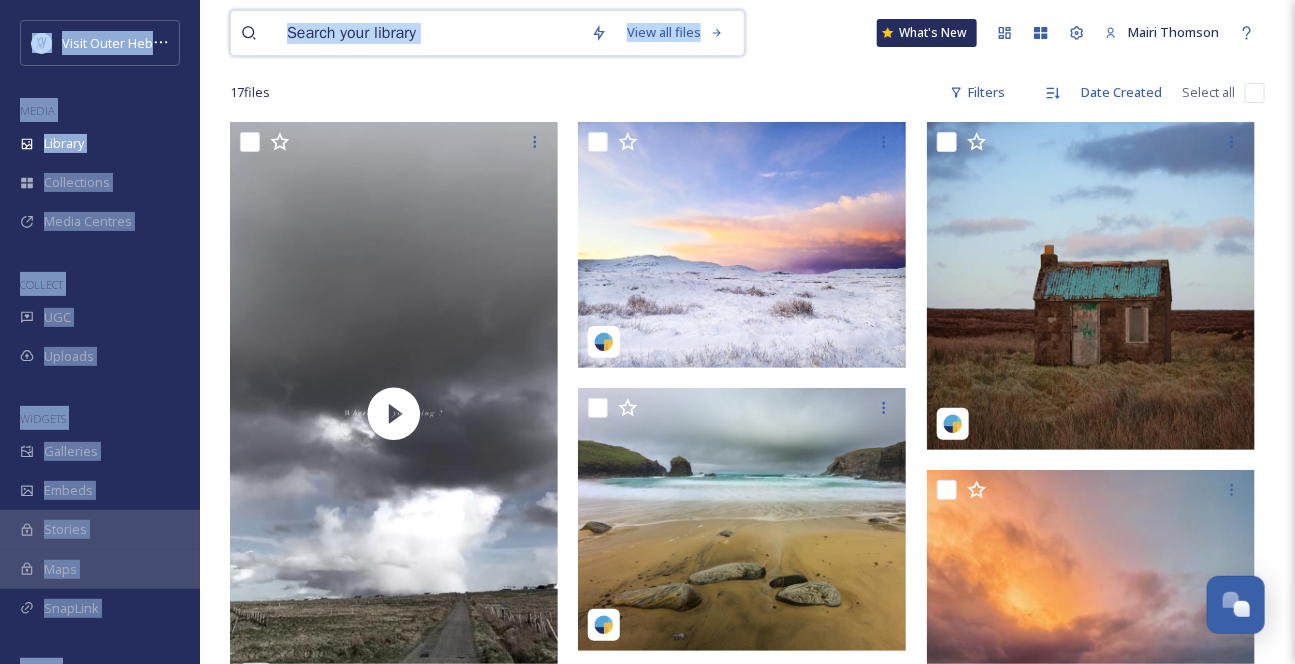 click at bounding box center (429, 33) 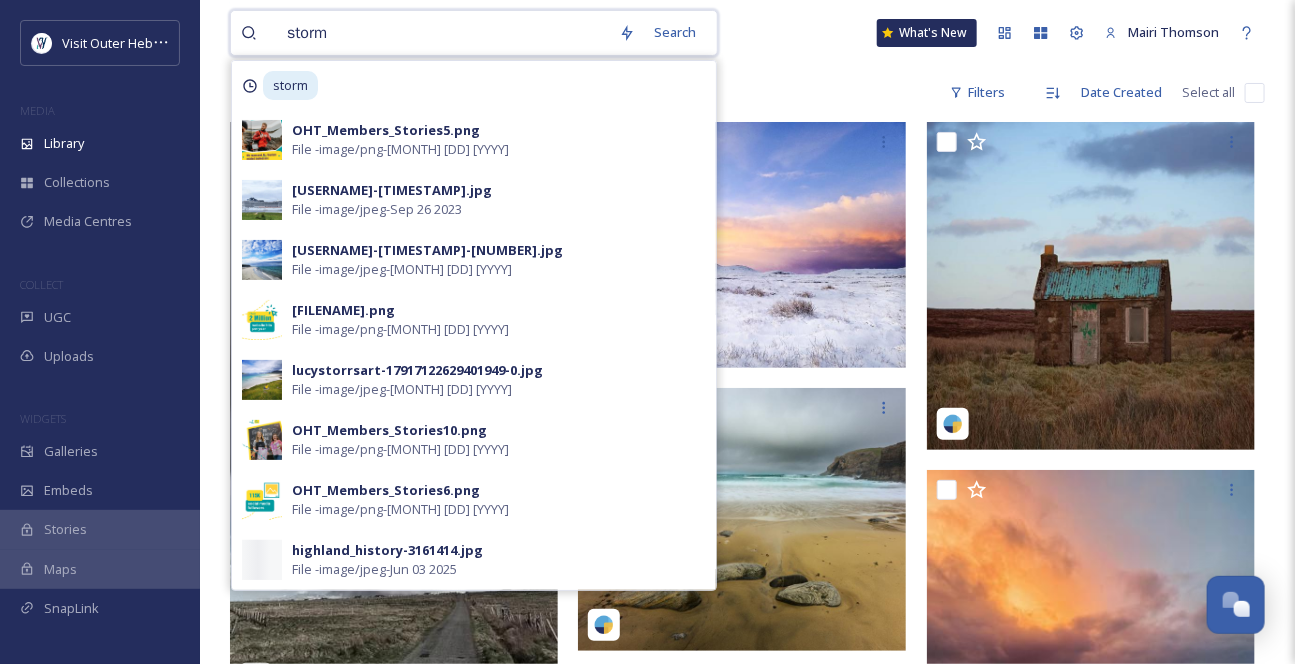 type on "storm" 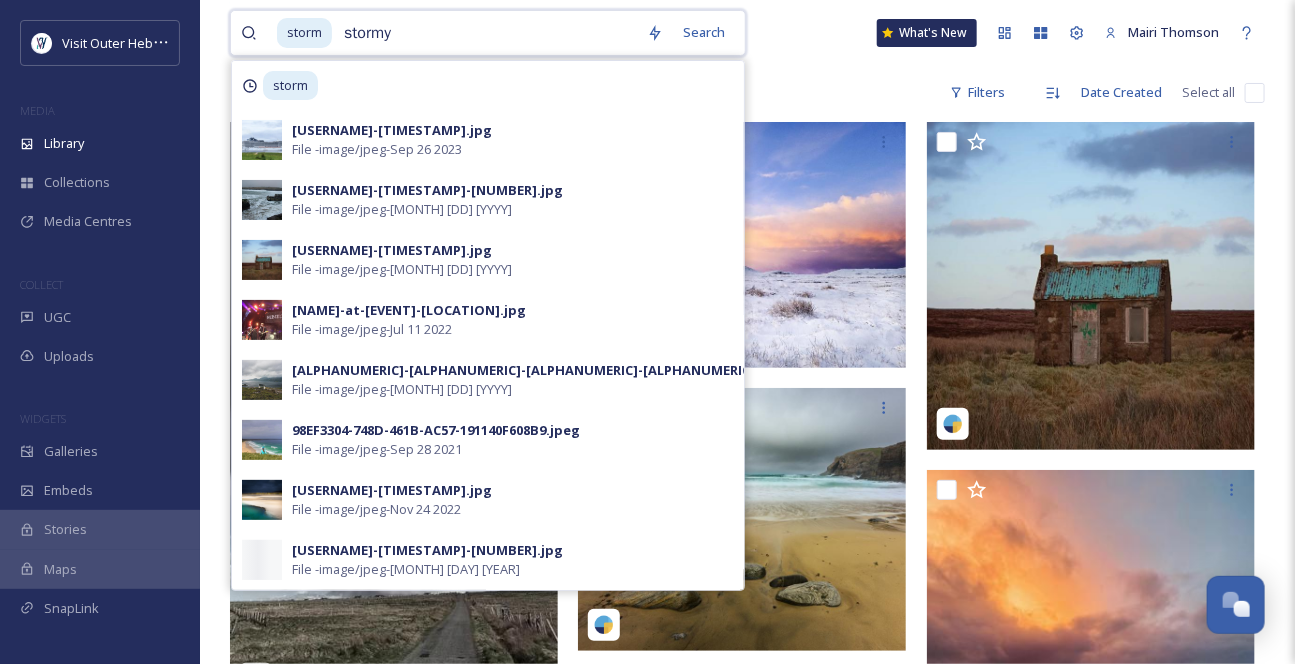 type on "stormy" 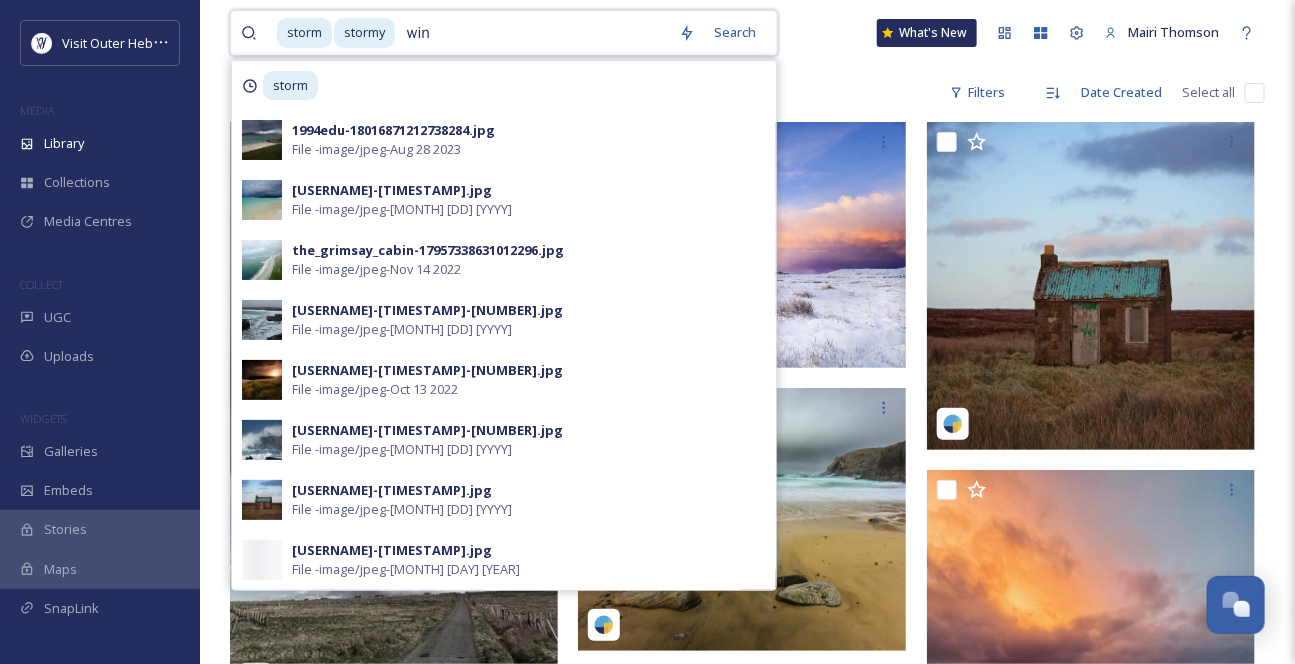 type on "wind" 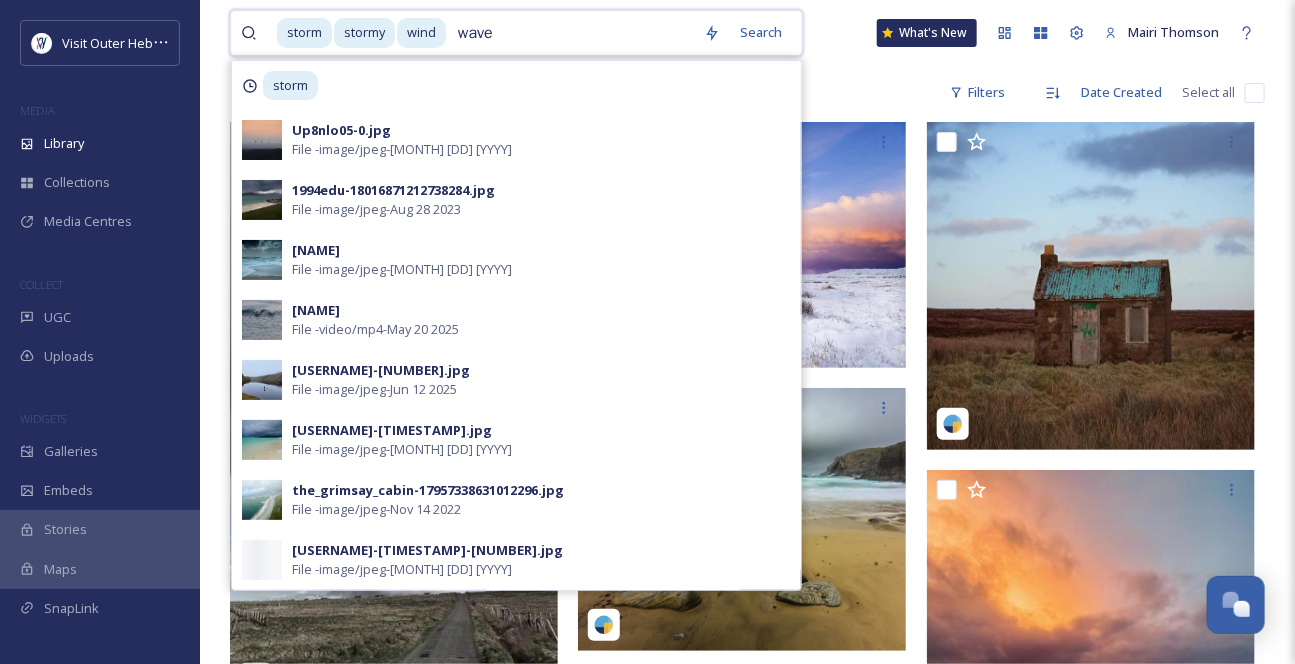 type on "waves" 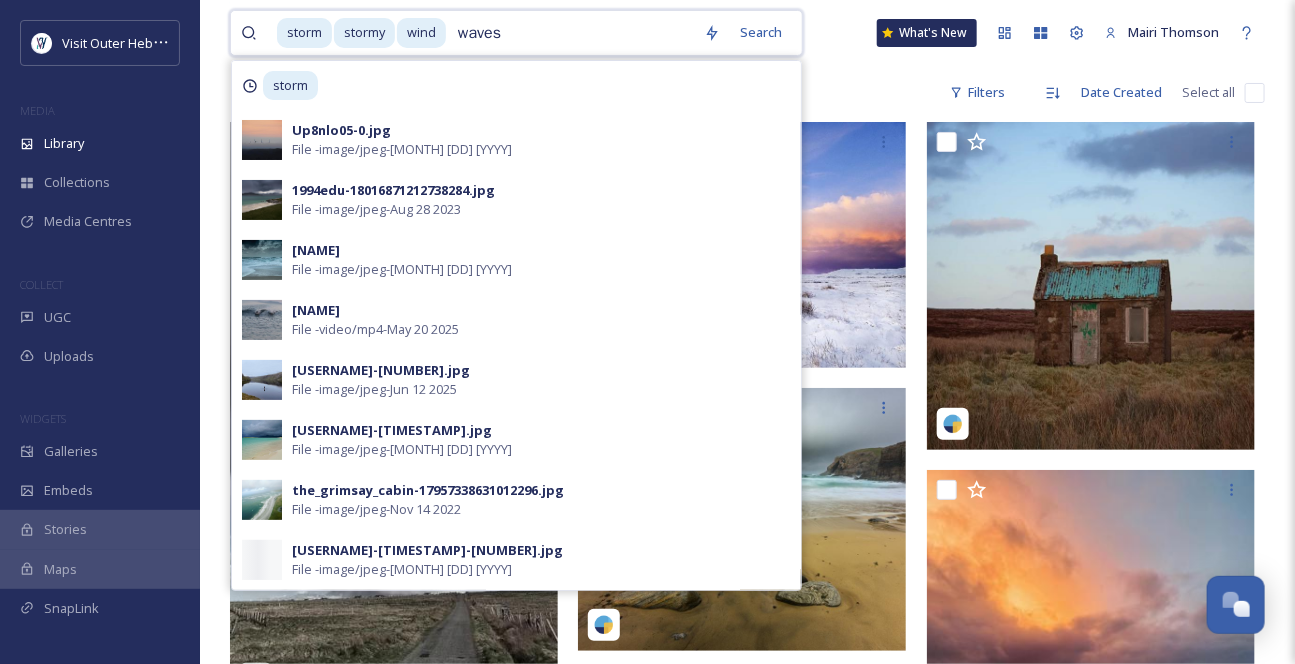 type 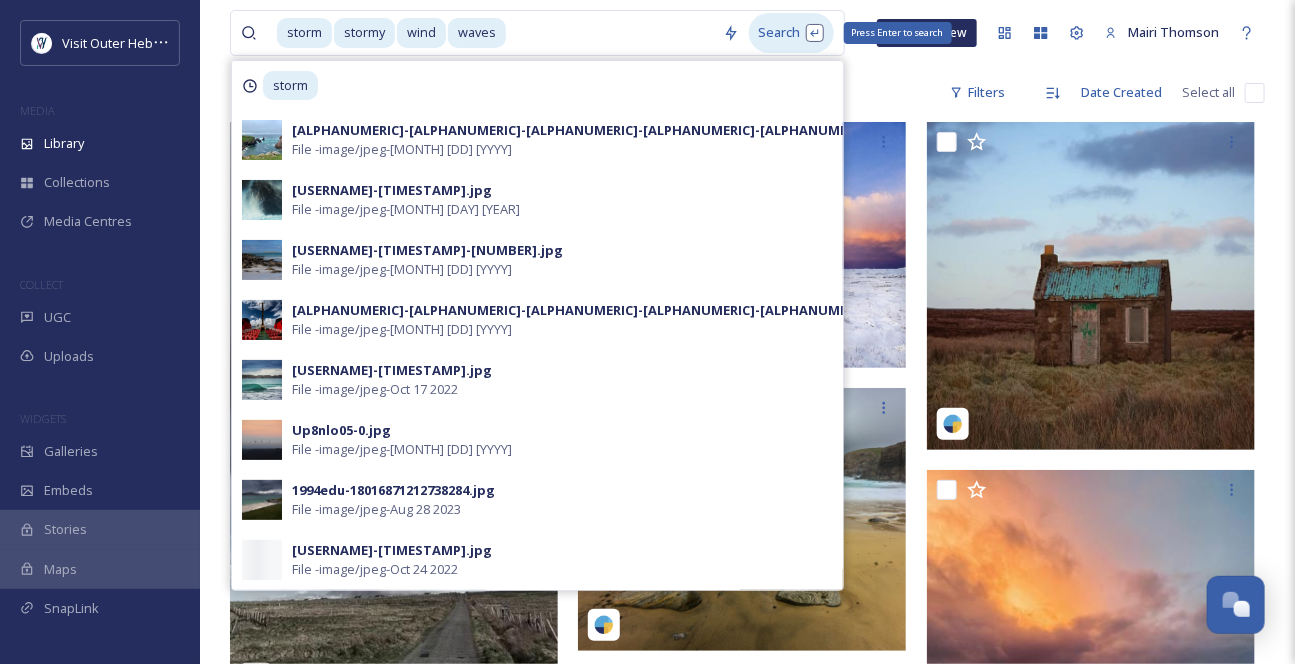 click on "Search Press Enter to search" at bounding box center [791, 32] 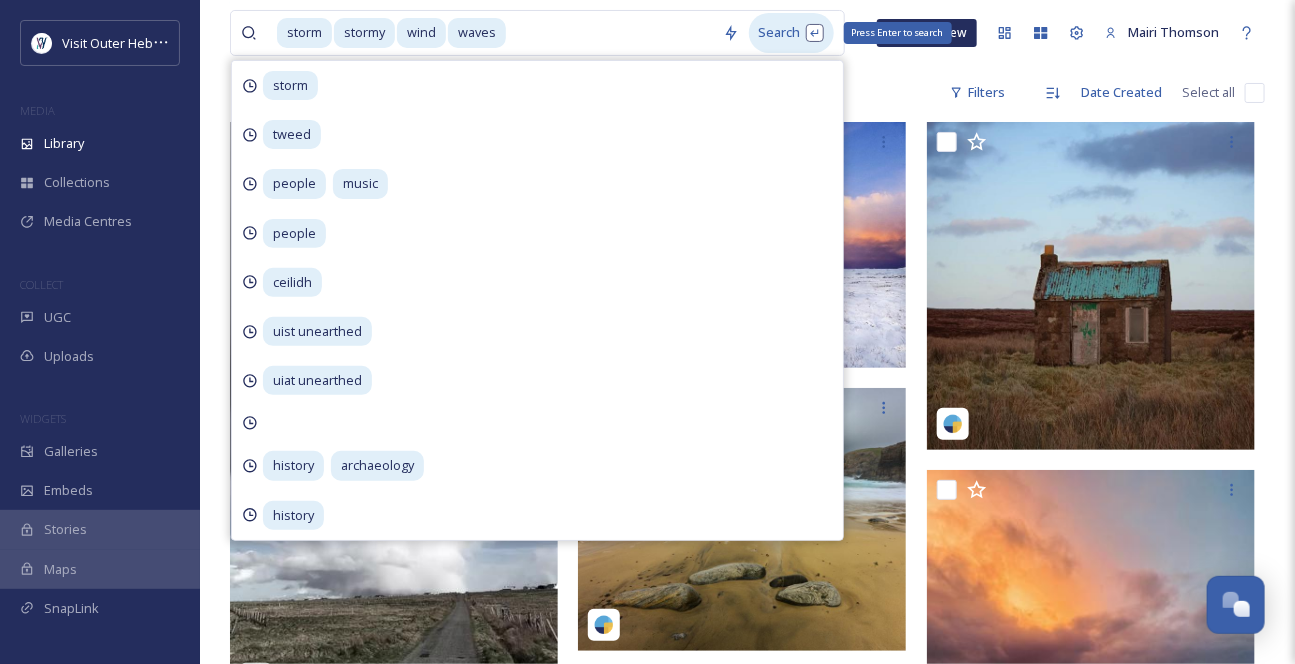 scroll, scrollTop: 0, scrollLeft: 0, axis: both 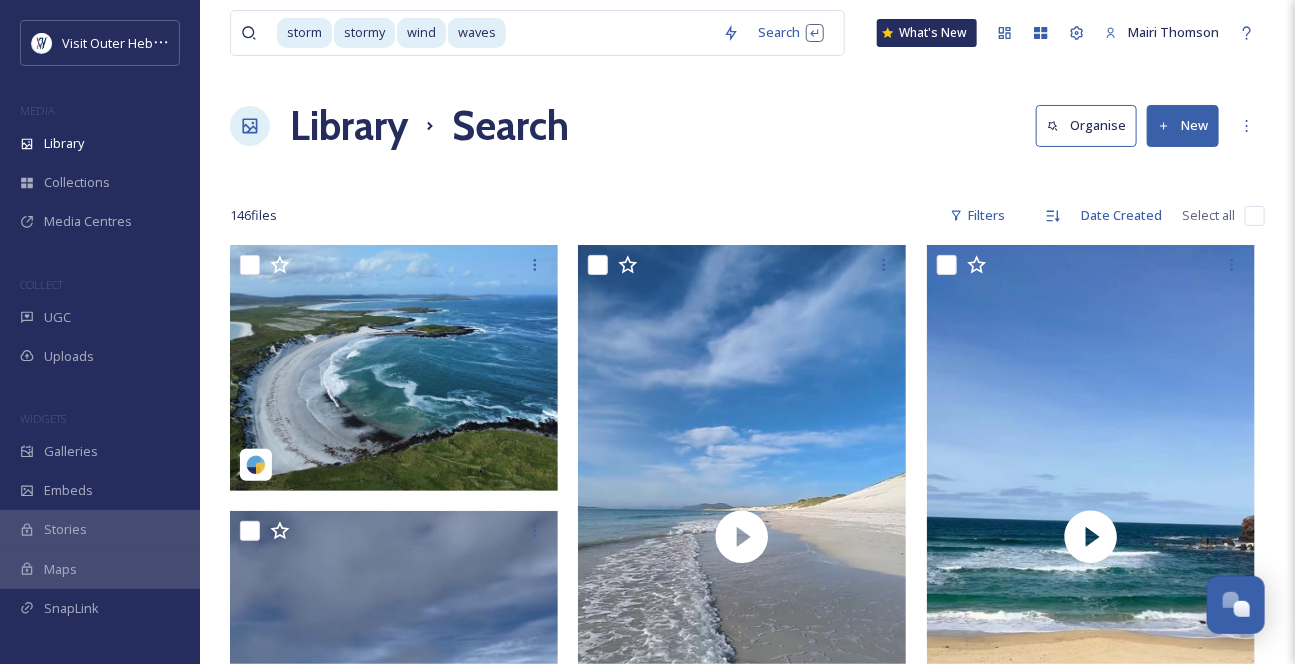 click on "storm  stormy  wind waves Search What's New [NAME] Library Search Organise New Your Selections There is nothing here. 146  file s Filters Date Created Select all" at bounding box center [747, 1684] 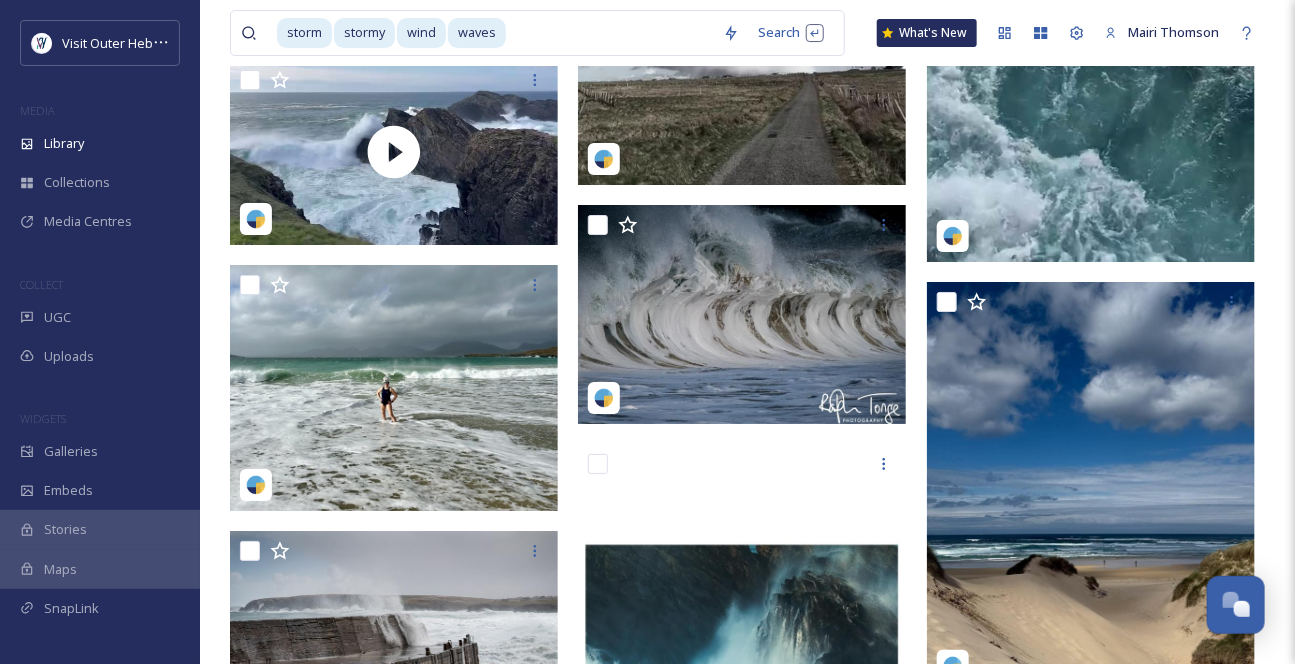 scroll, scrollTop: 2636, scrollLeft: 0, axis: vertical 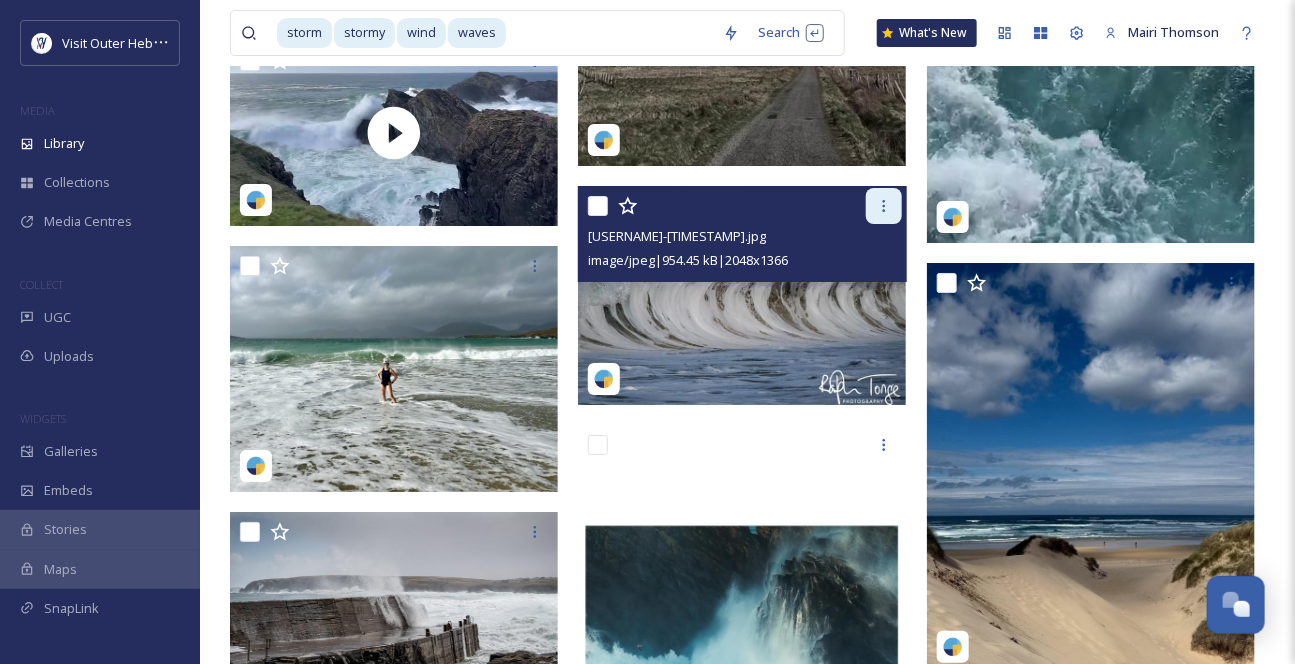 click 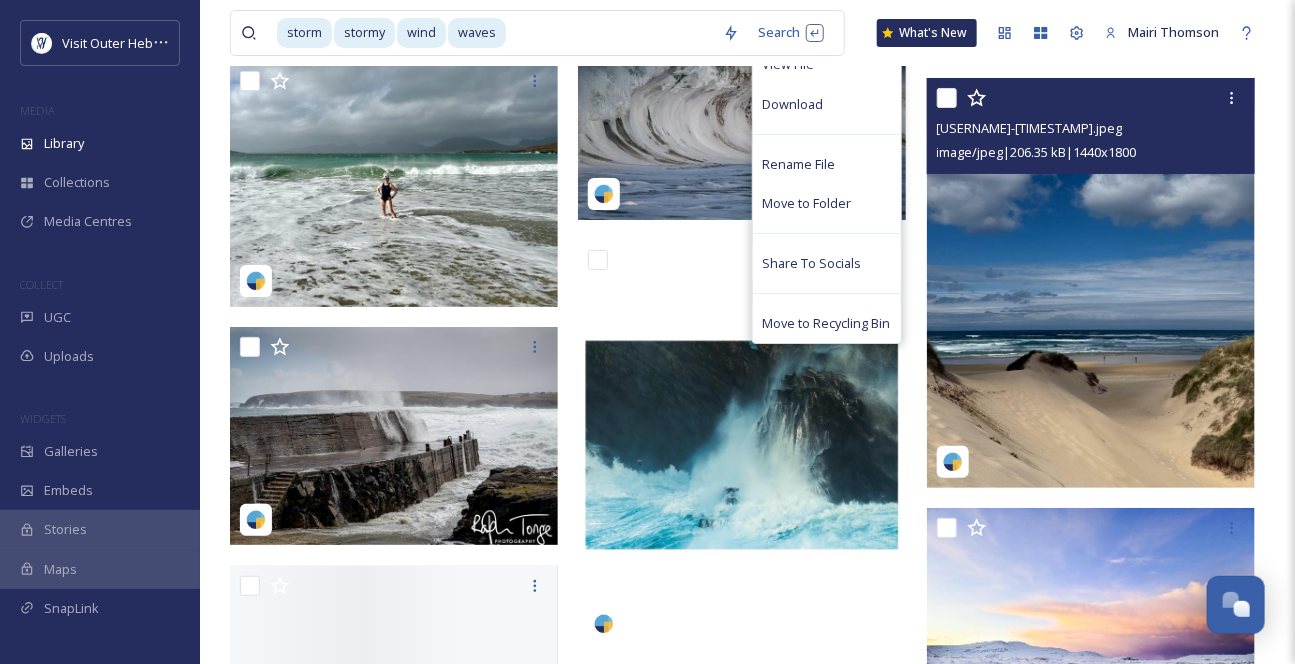 scroll, scrollTop: 2909, scrollLeft: 0, axis: vertical 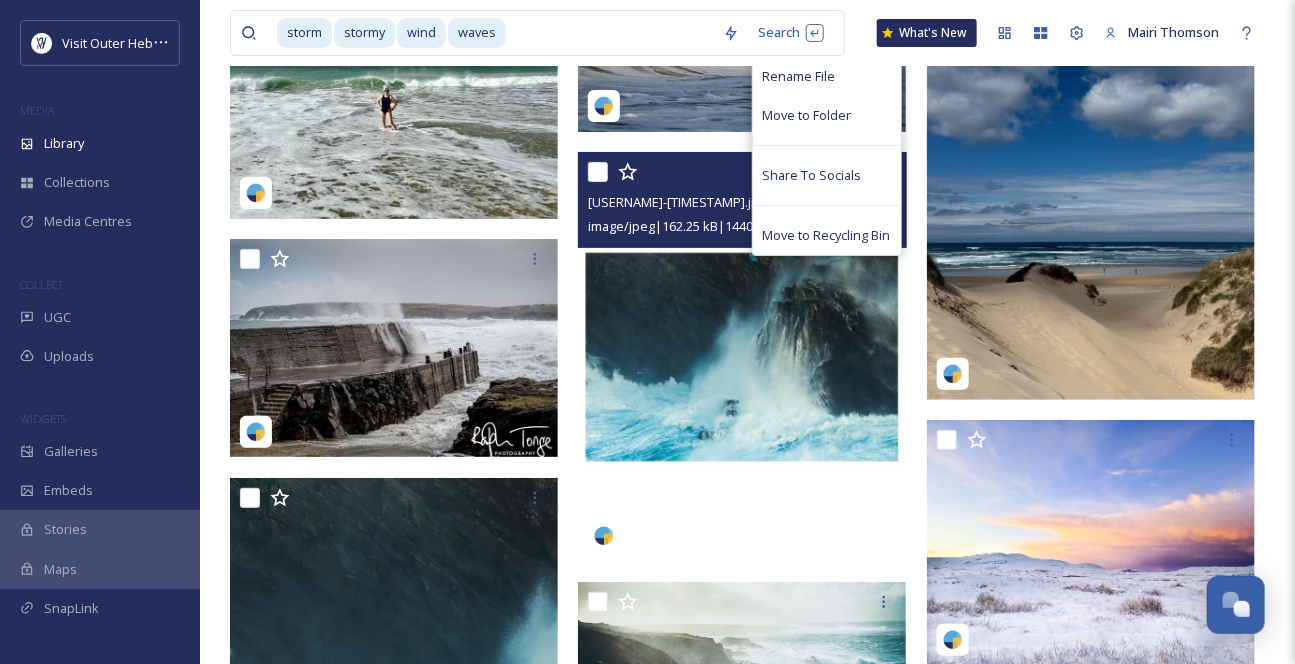 click at bounding box center (742, 357) 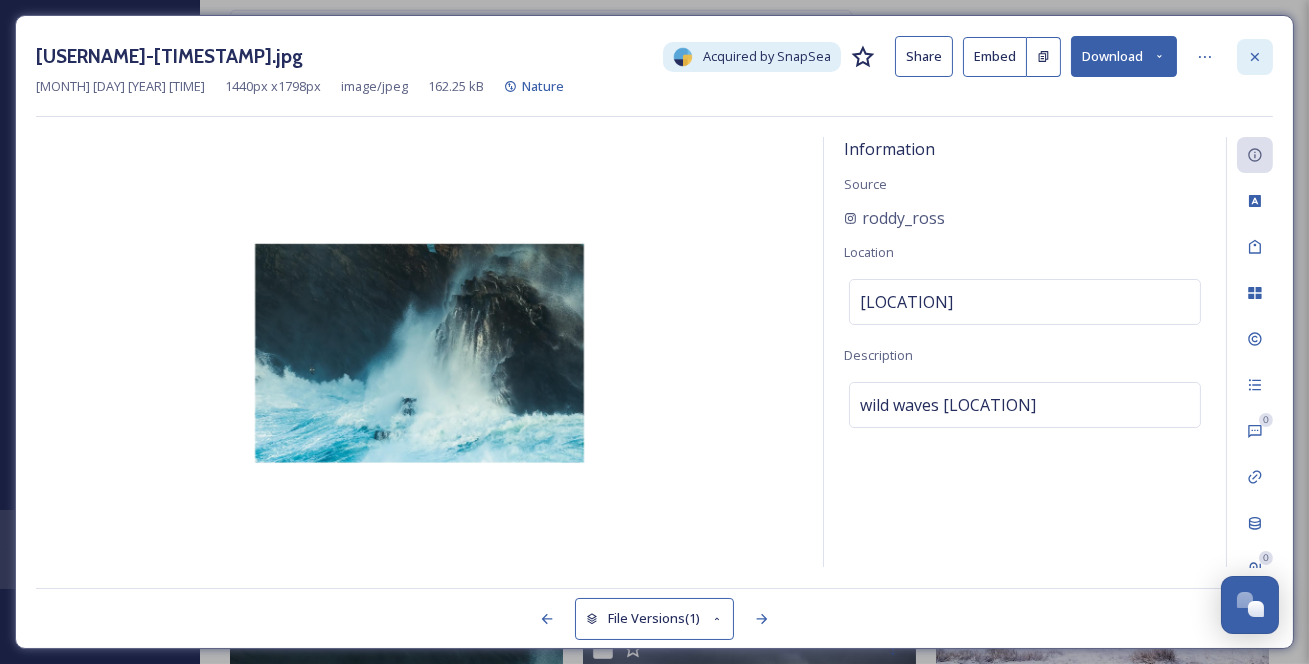 click at bounding box center [1255, 57] 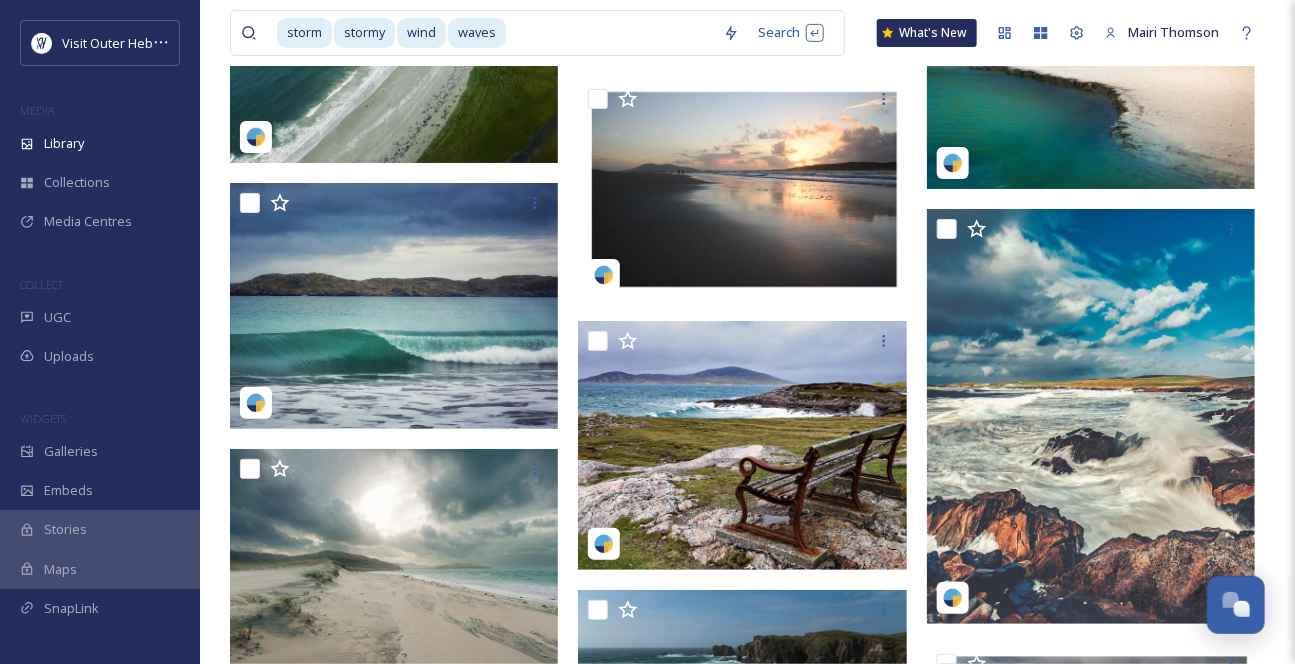 scroll, scrollTop: 6000, scrollLeft: 0, axis: vertical 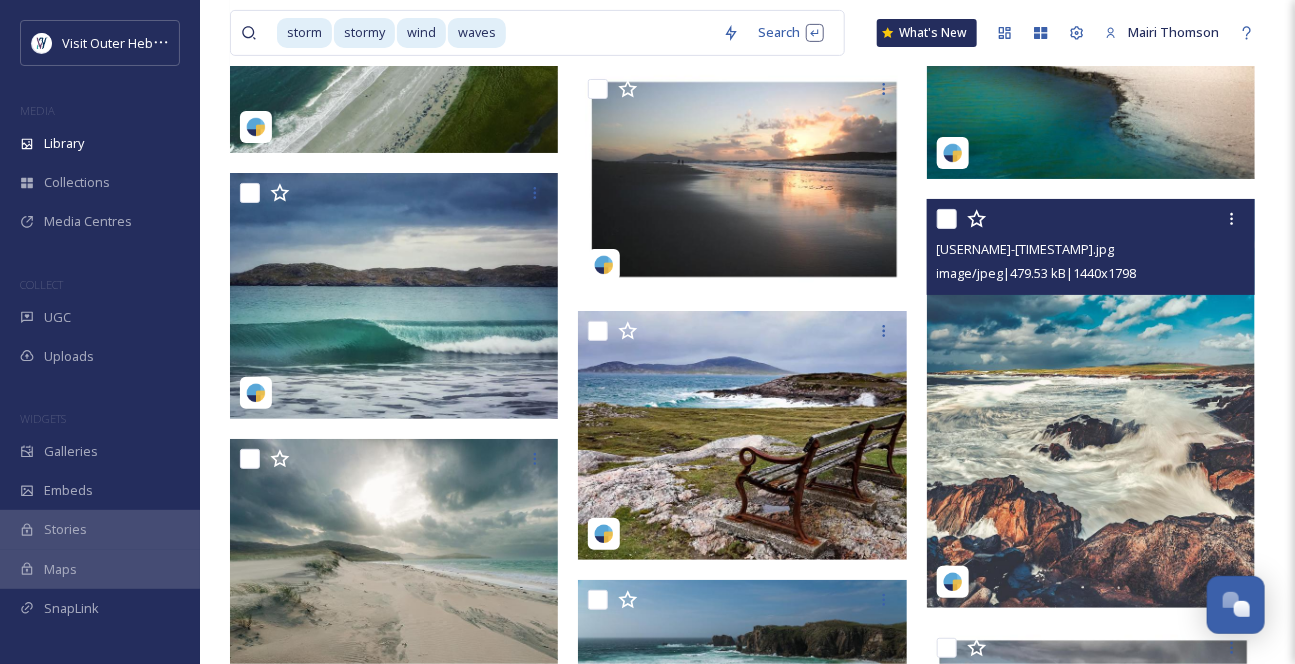 click at bounding box center (1091, 404) 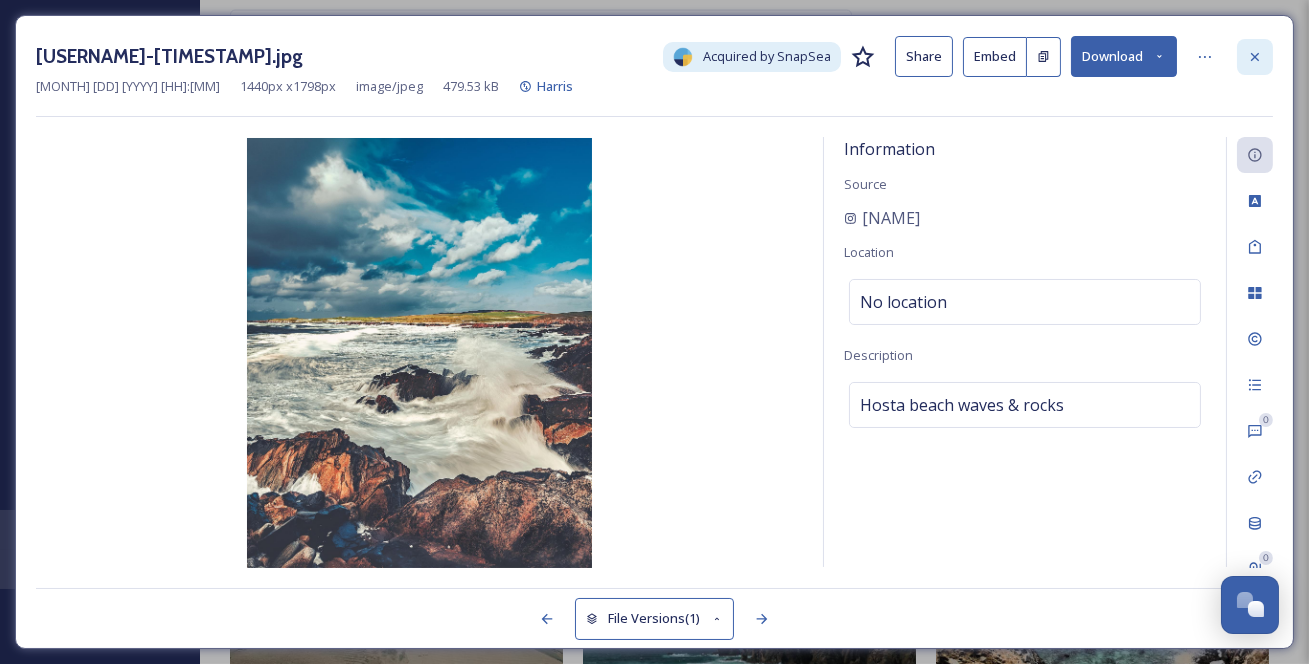 click 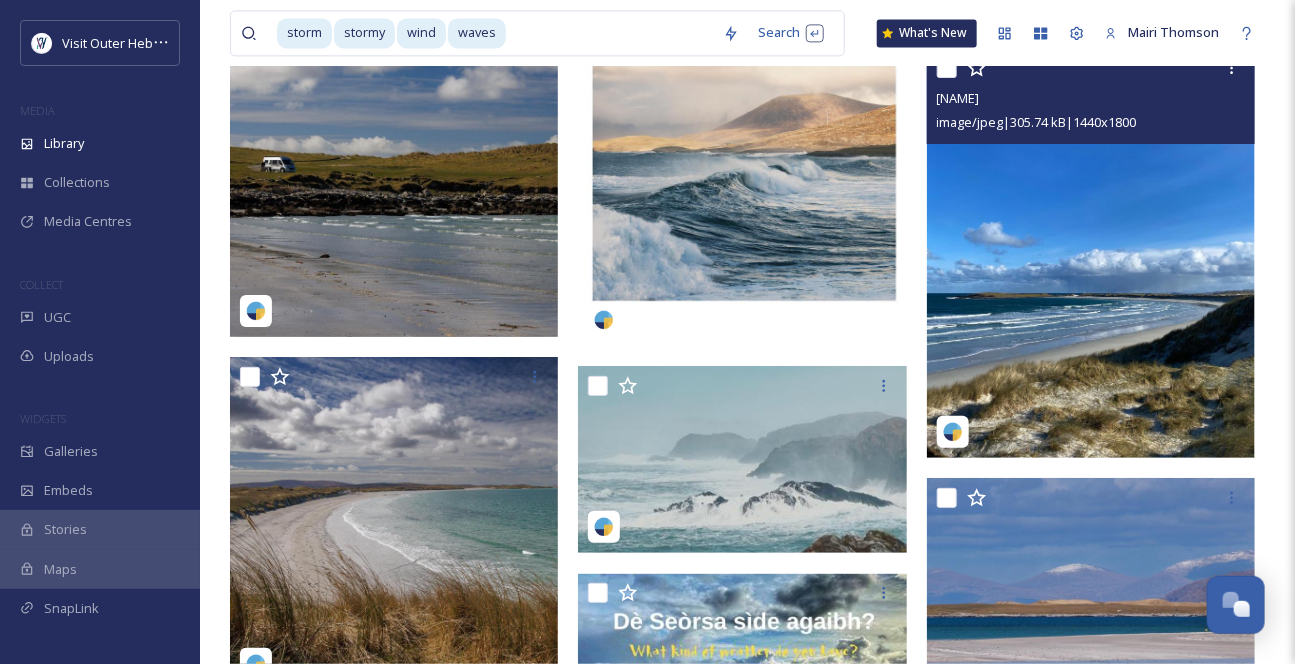 scroll, scrollTop: 7454, scrollLeft: 0, axis: vertical 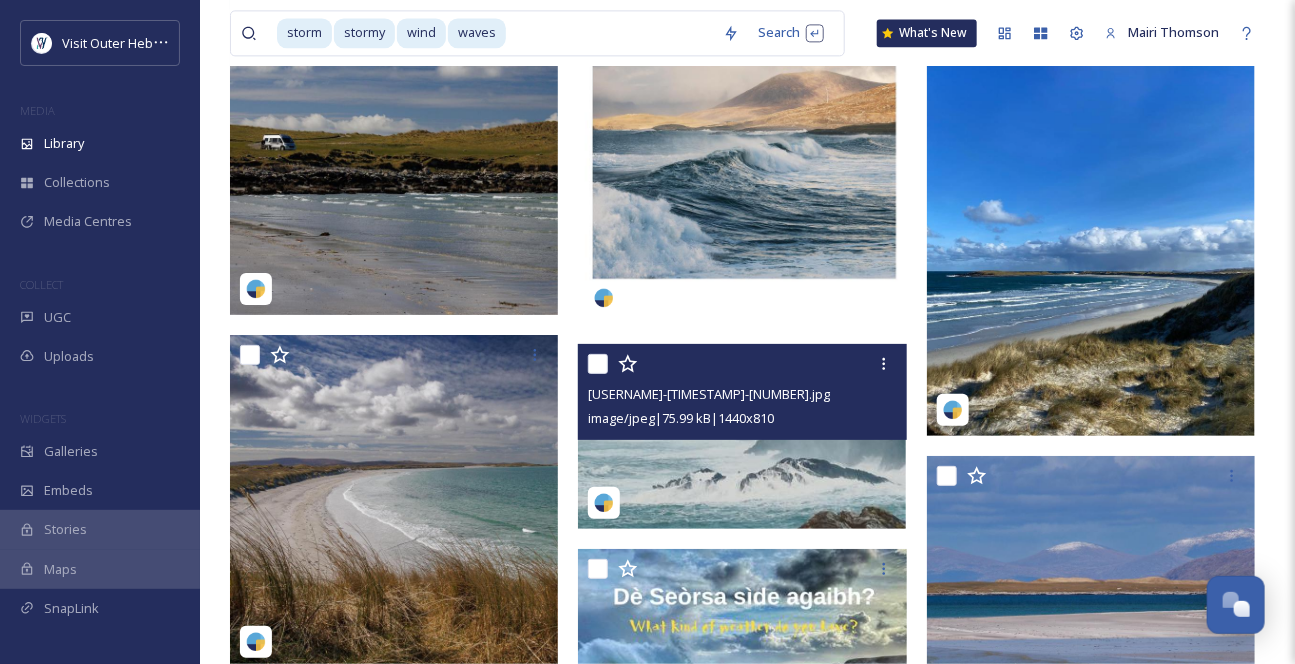 click on "image/jpeg  |  [SIZE]  |  [WIDTH]  x  [HEIGHT]" at bounding box center [744, 418] 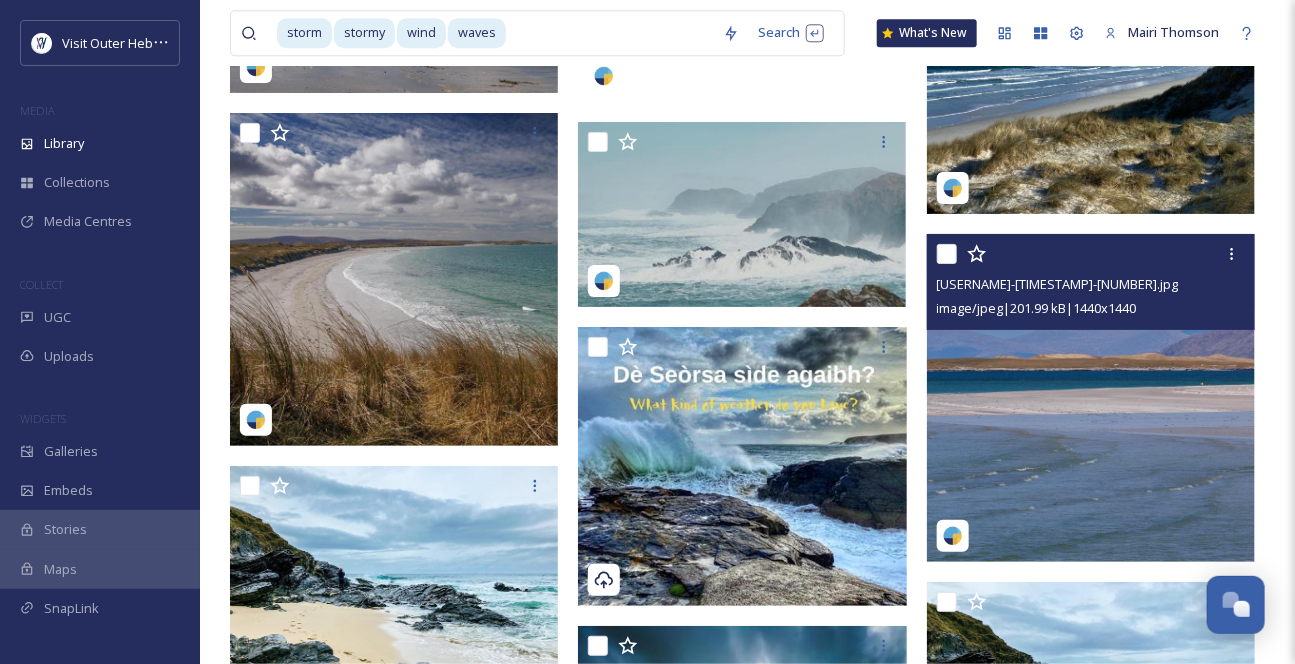 scroll, scrollTop: 7727, scrollLeft: 0, axis: vertical 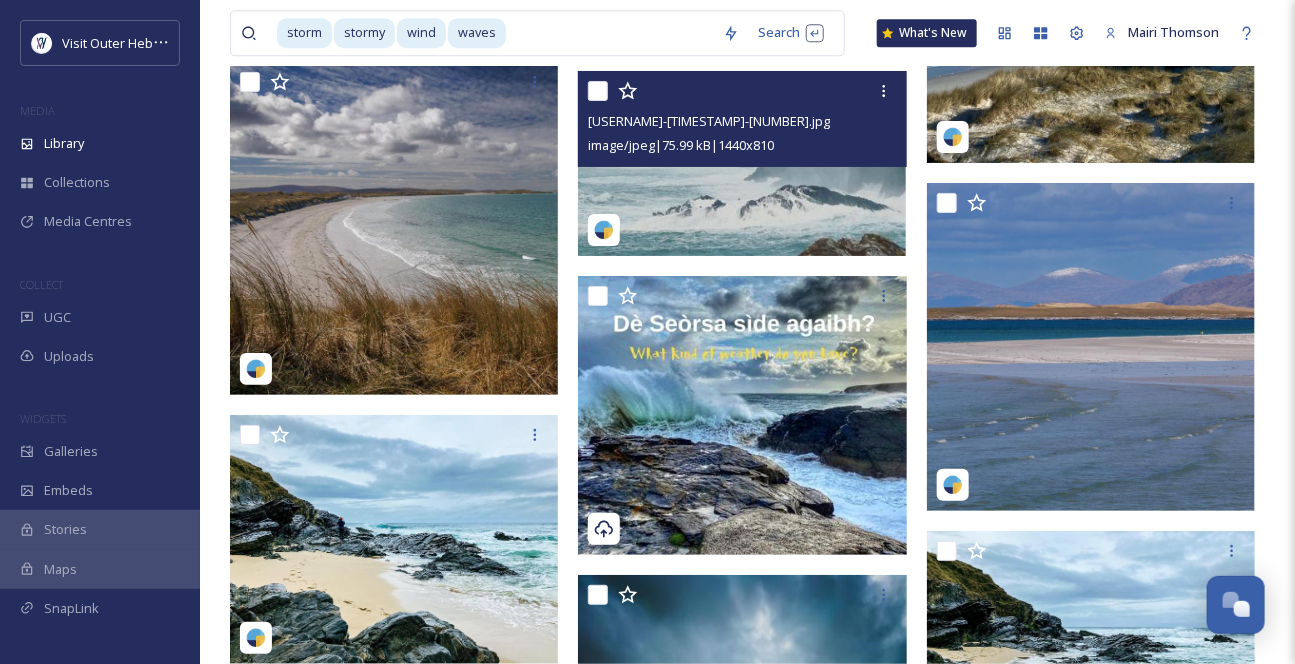 click on "[USERNAME]-[TIMESTAMP]-[NUMBER].jpg image/jpeg  |  [SIZE]  |  [WIDTH]  x  [HEIGHT]" at bounding box center (742, 119) 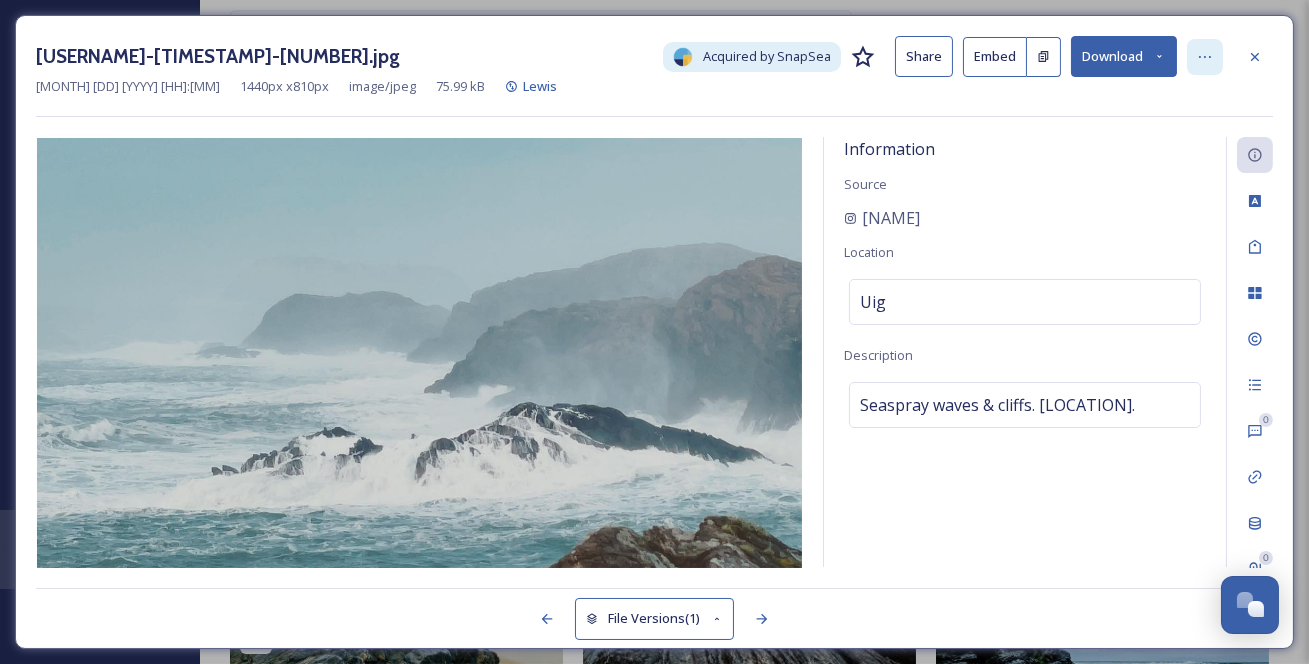 click 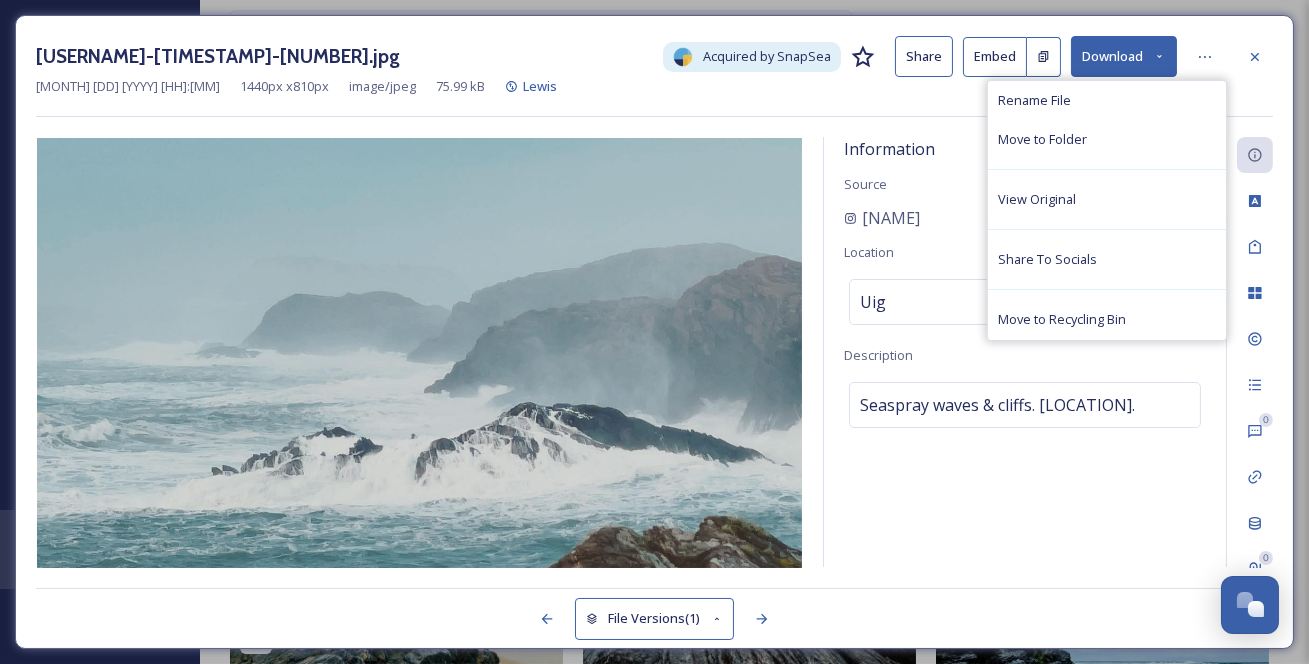 click on "Download" at bounding box center [1124, 56] 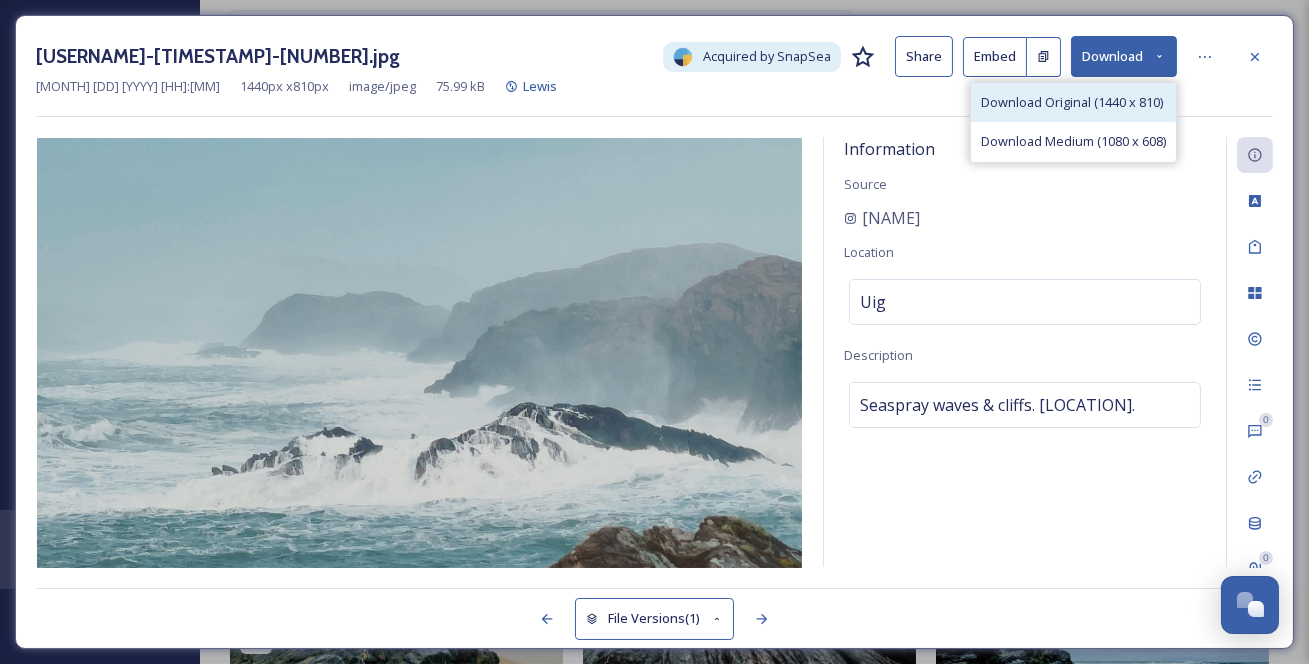 click on "Download Original (1440 x 810)" at bounding box center [1072, 102] 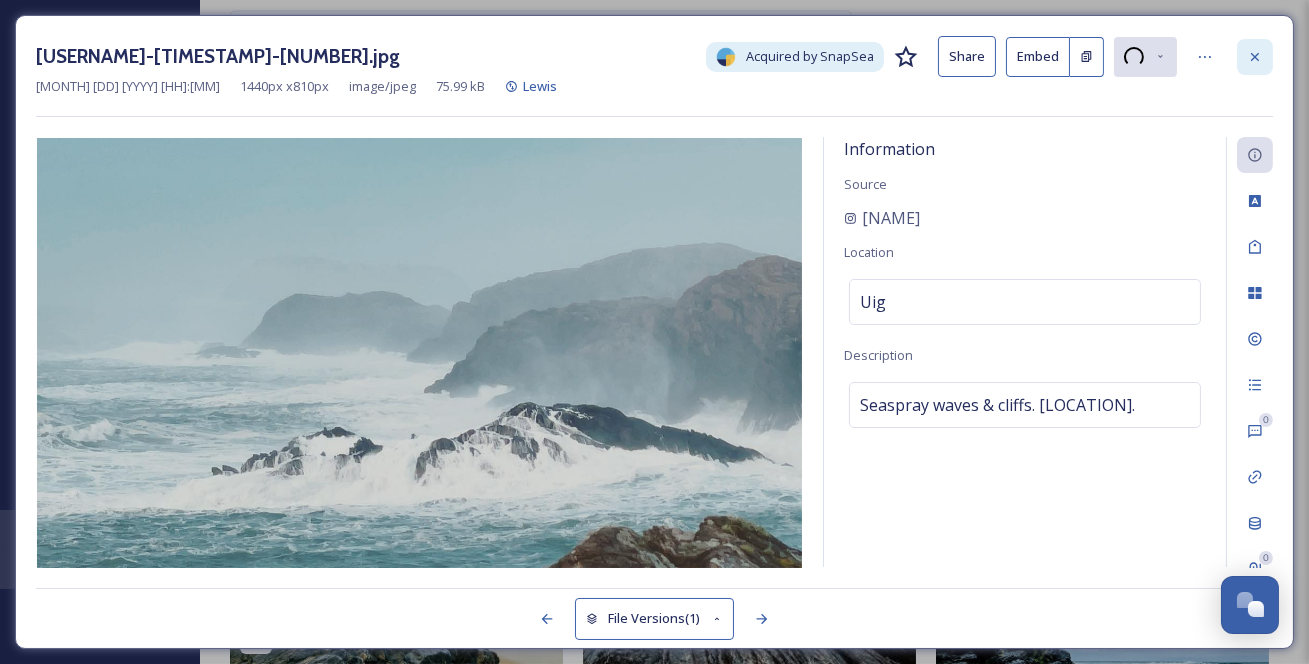 click 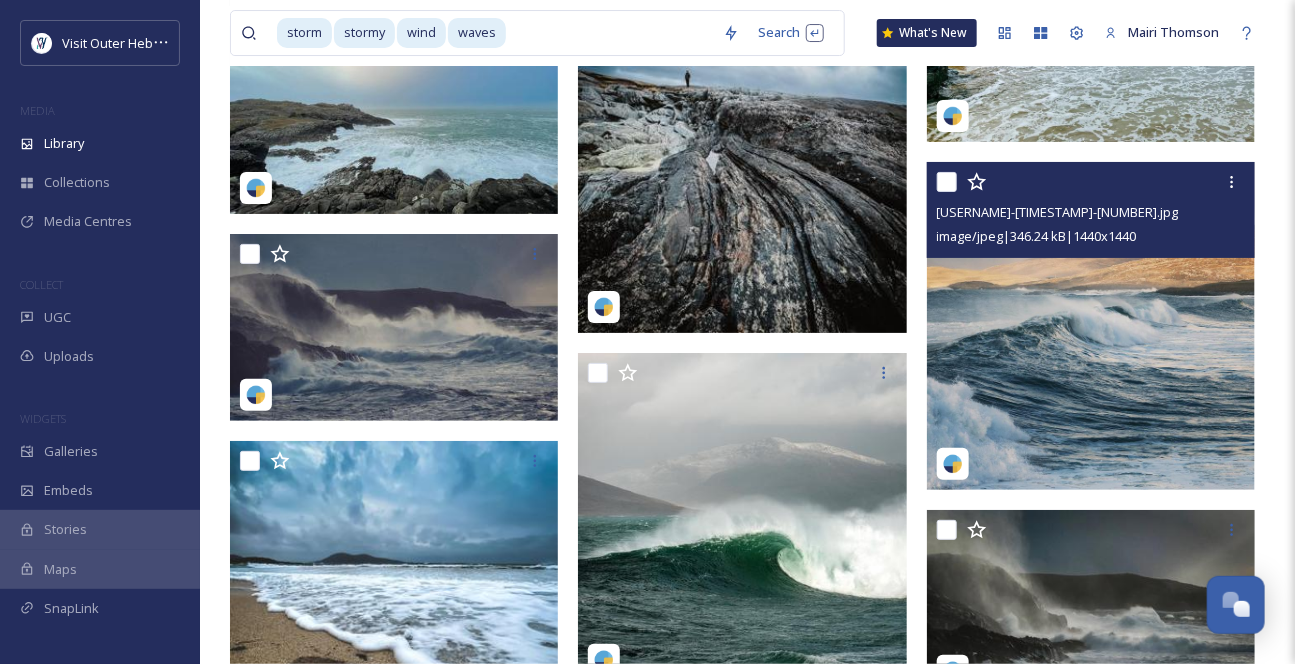 scroll, scrollTop: 8363, scrollLeft: 0, axis: vertical 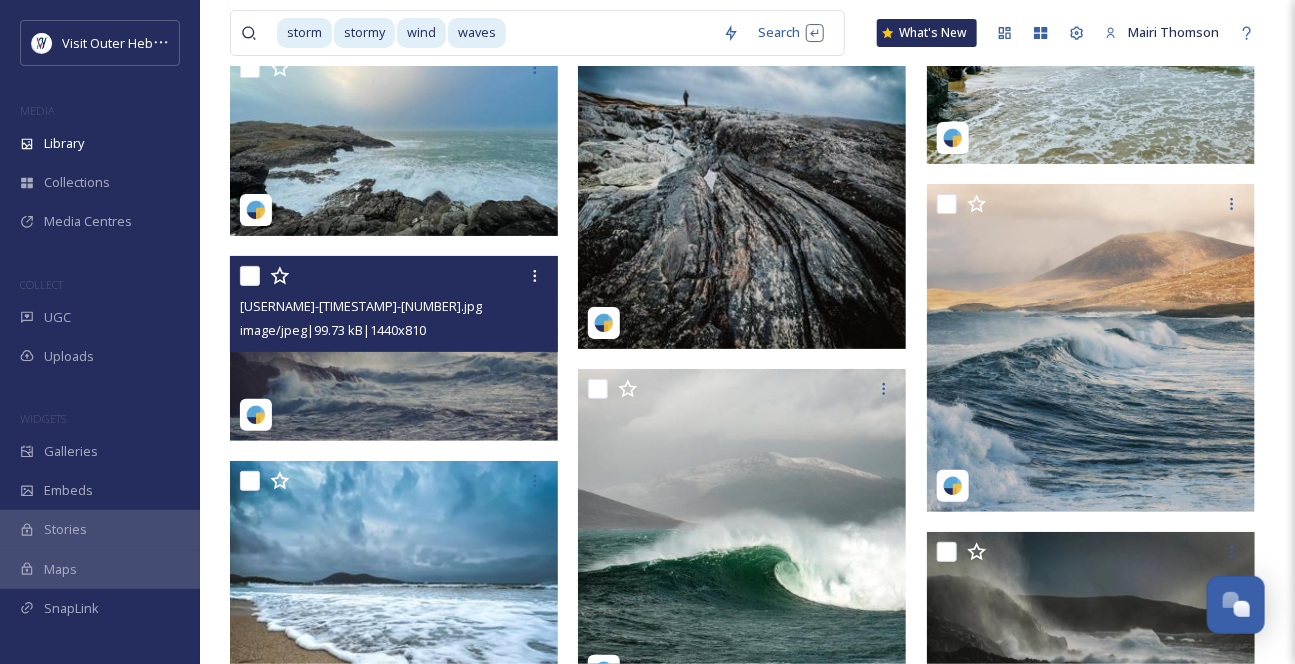 click at bounding box center (394, 348) 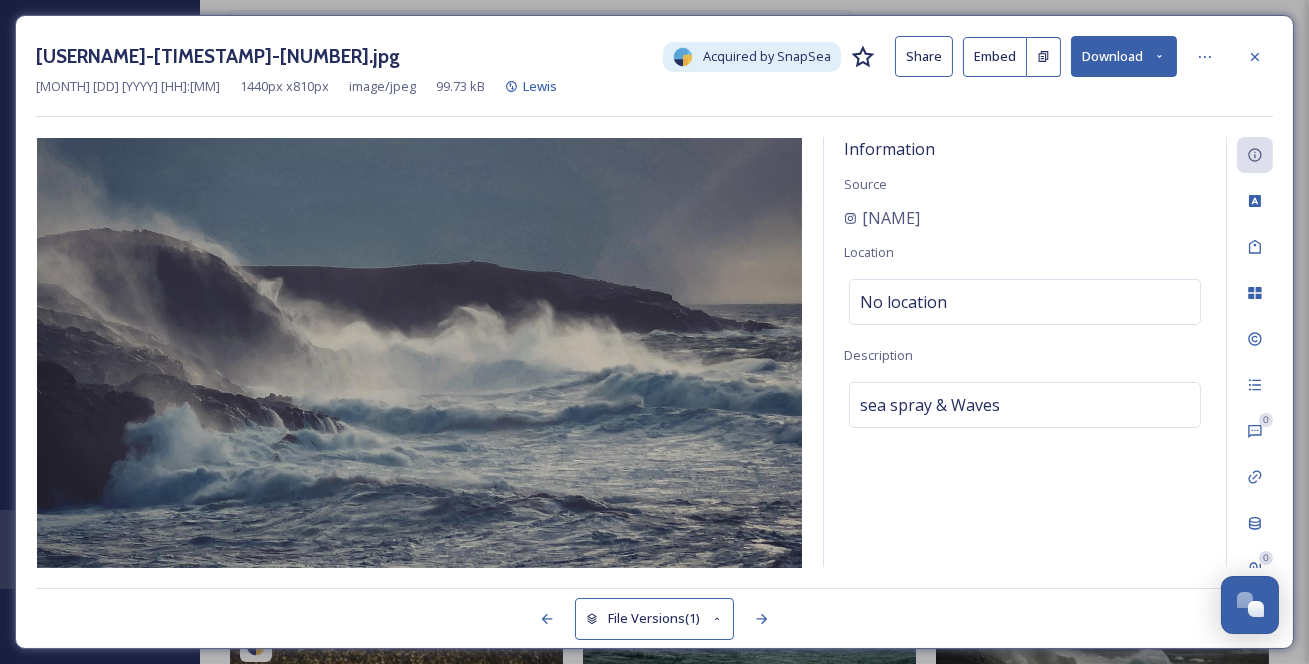 click on "Download" at bounding box center [1124, 56] 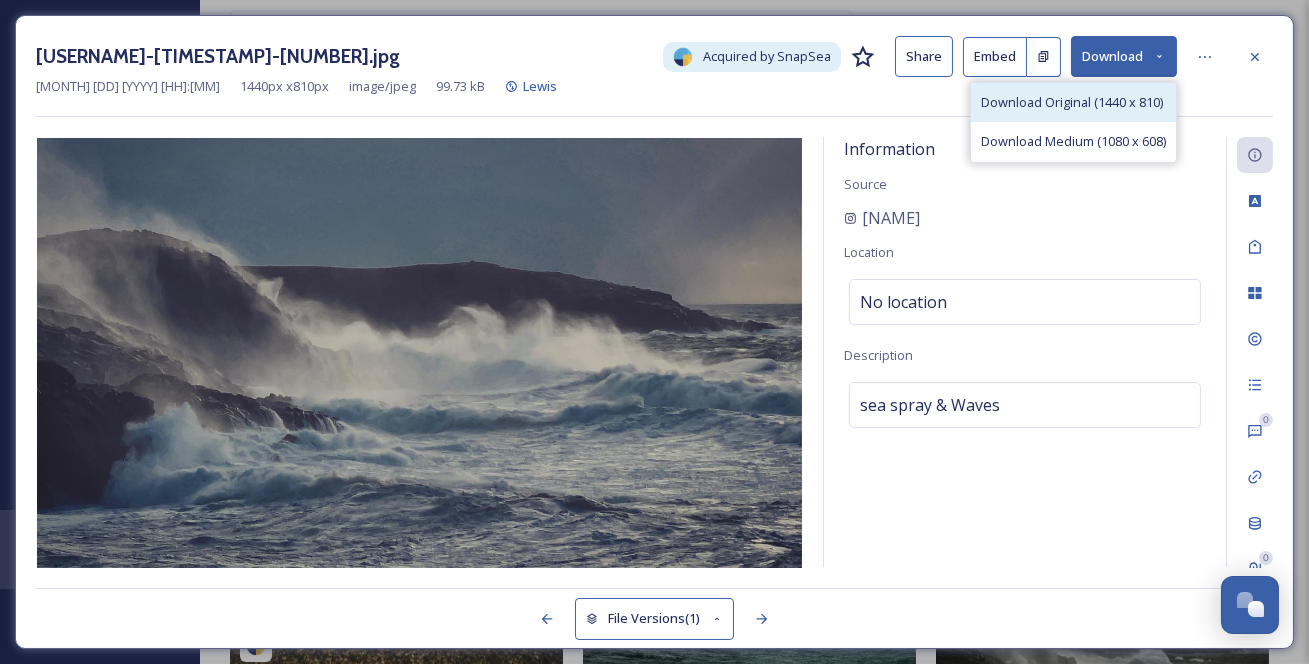 click on "Download Original (1440 x 810)" at bounding box center [1072, 102] 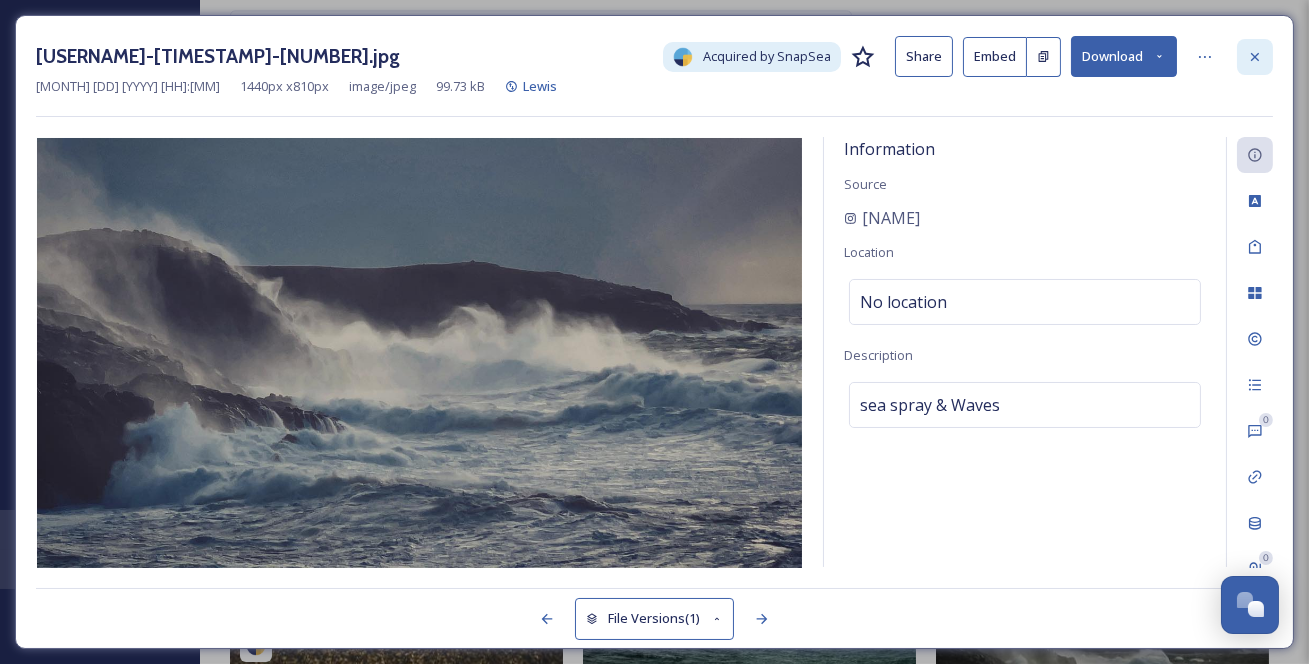 click 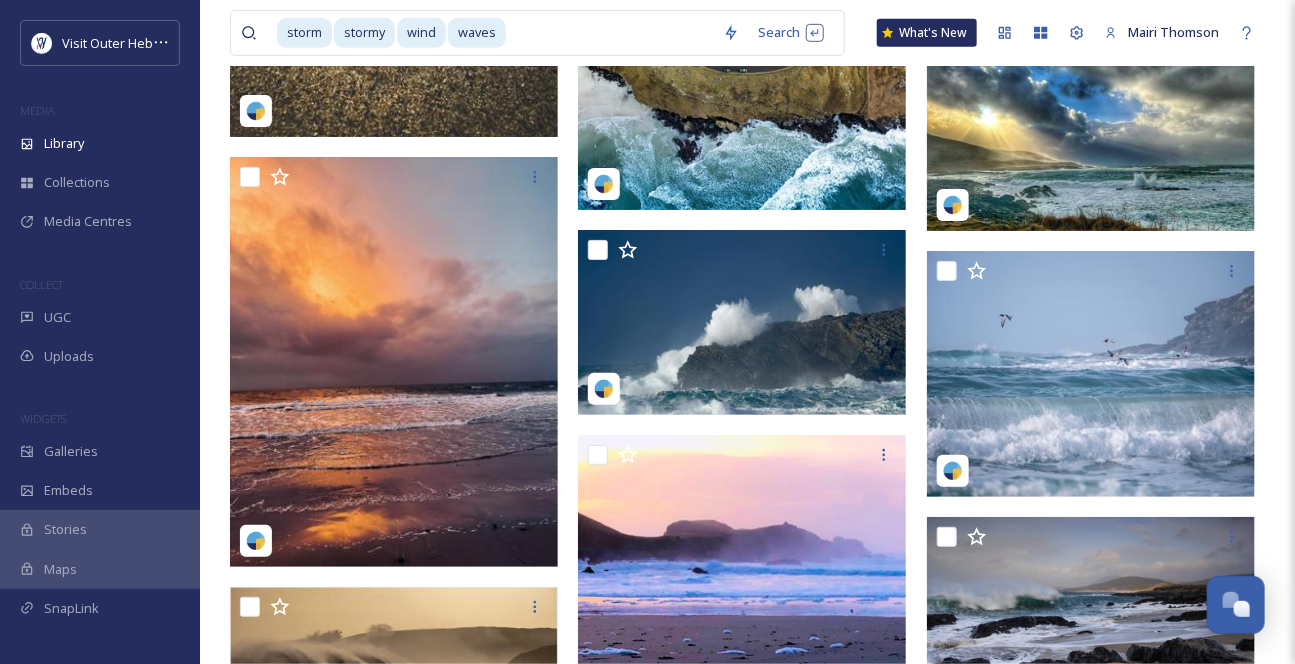 scroll, scrollTop: 9000, scrollLeft: 0, axis: vertical 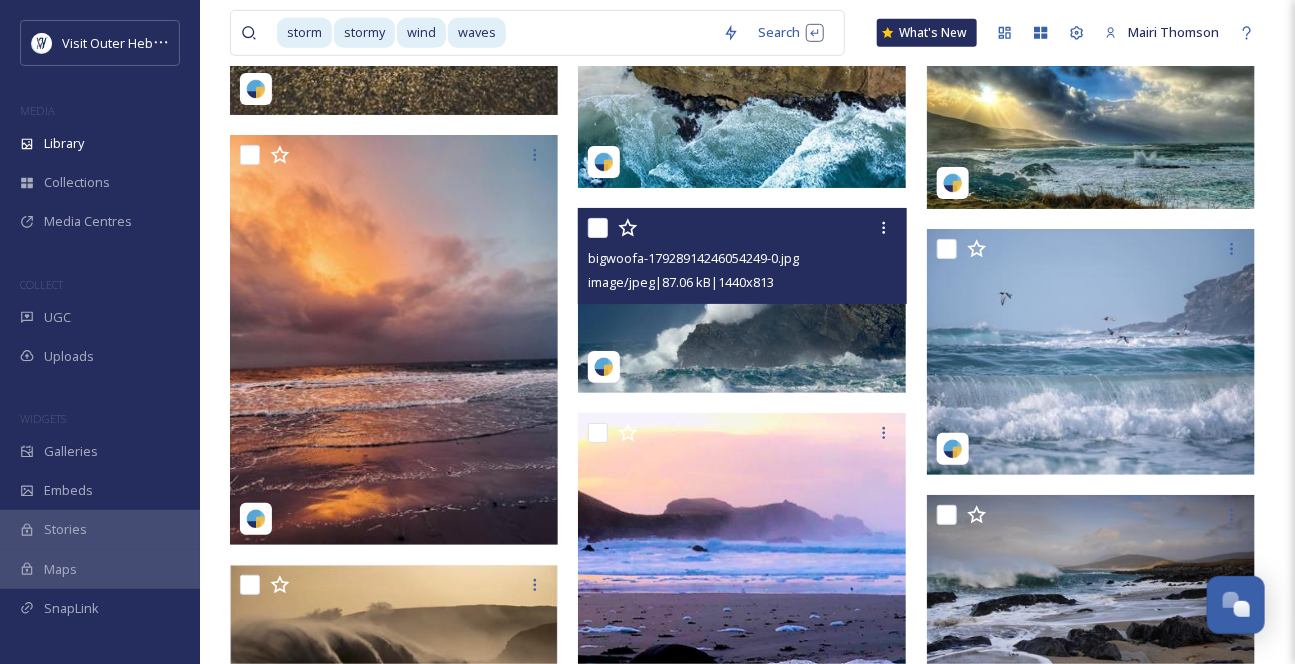 click on "image/jpeg  |  [SIZE]  |  [WIDTH]  x  [HEIGHT]" at bounding box center [744, 282] 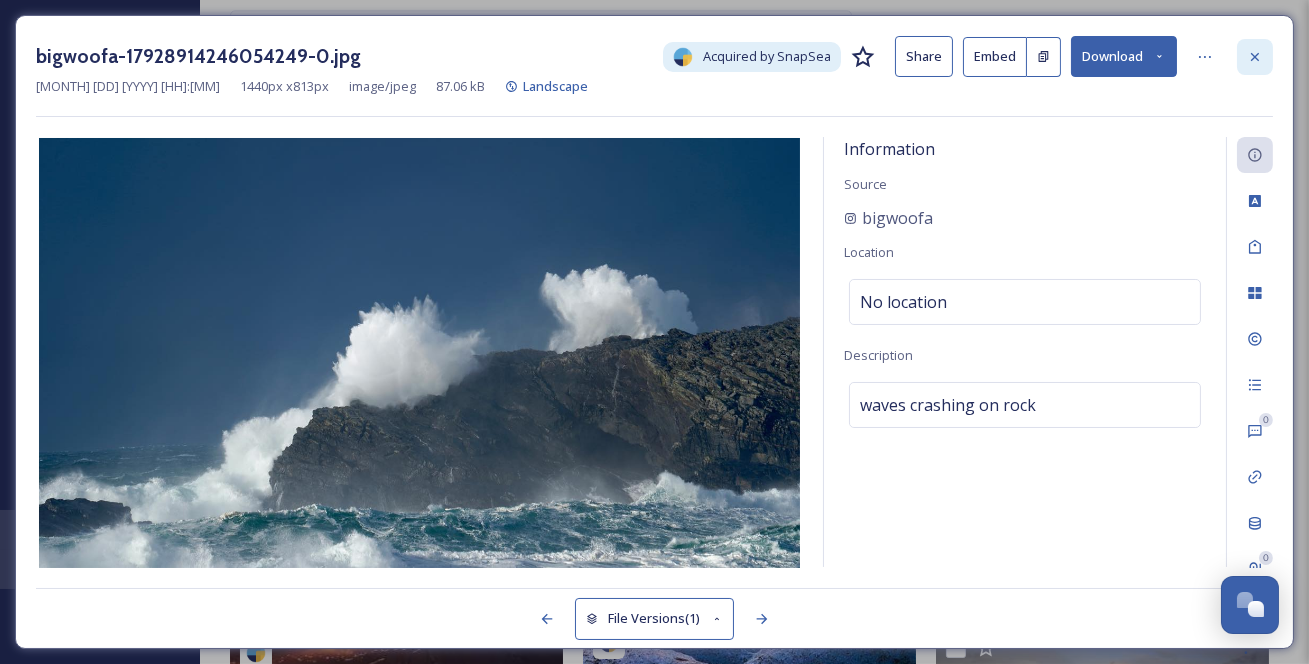 click 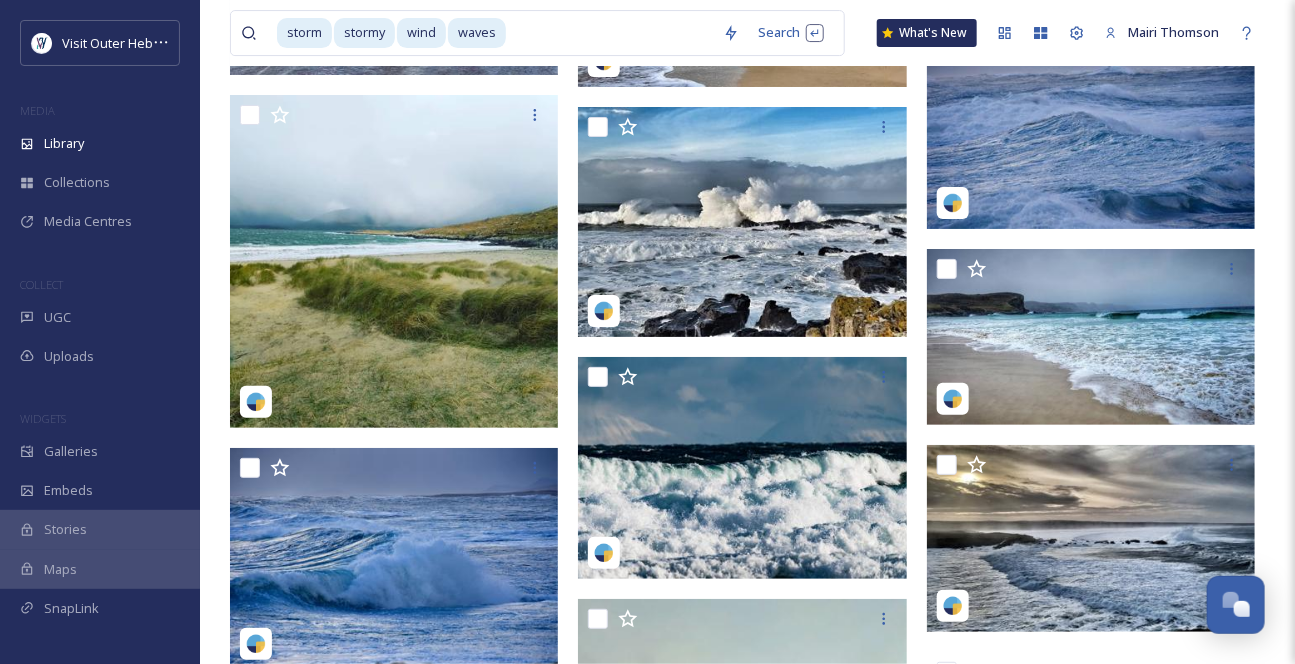 scroll, scrollTop: 11181, scrollLeft: 0, axis: vertical 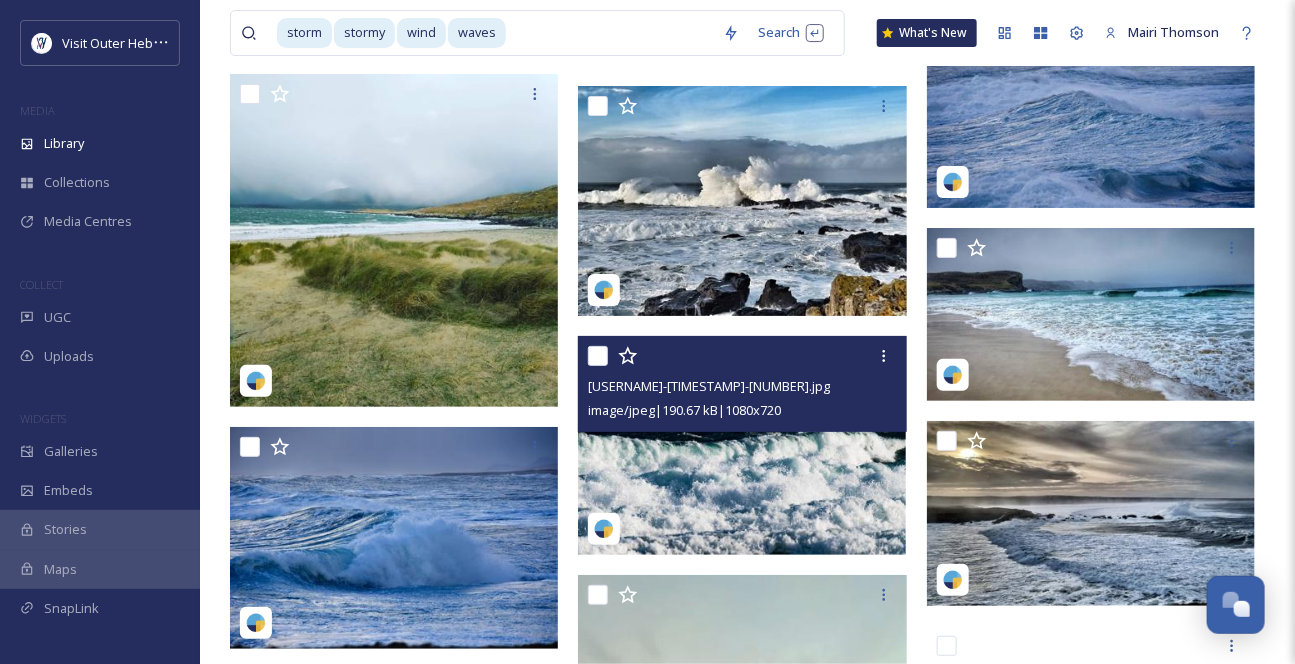 click on "image/jpeg  |  [SIZE]  |  [WIDTH]  x  [HEIGHT]" at bounding box center [684, 410] 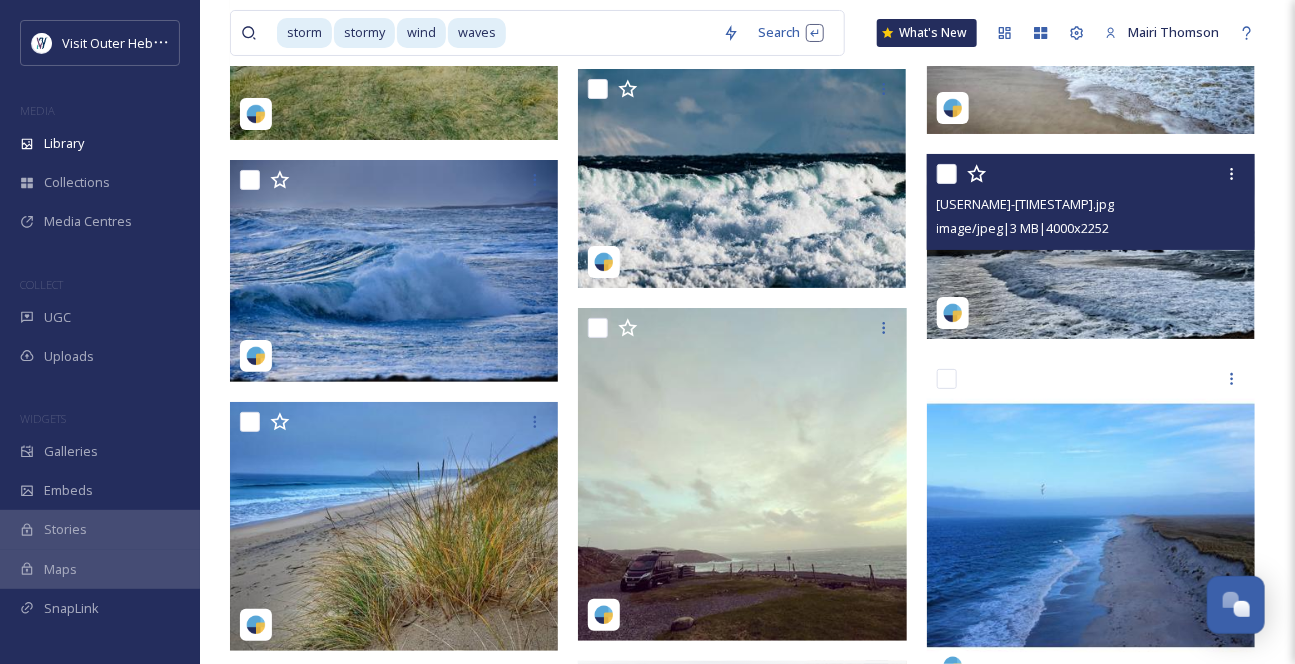scroll, scrollTop: 11454, scrollLeft: 0, axis: vertical 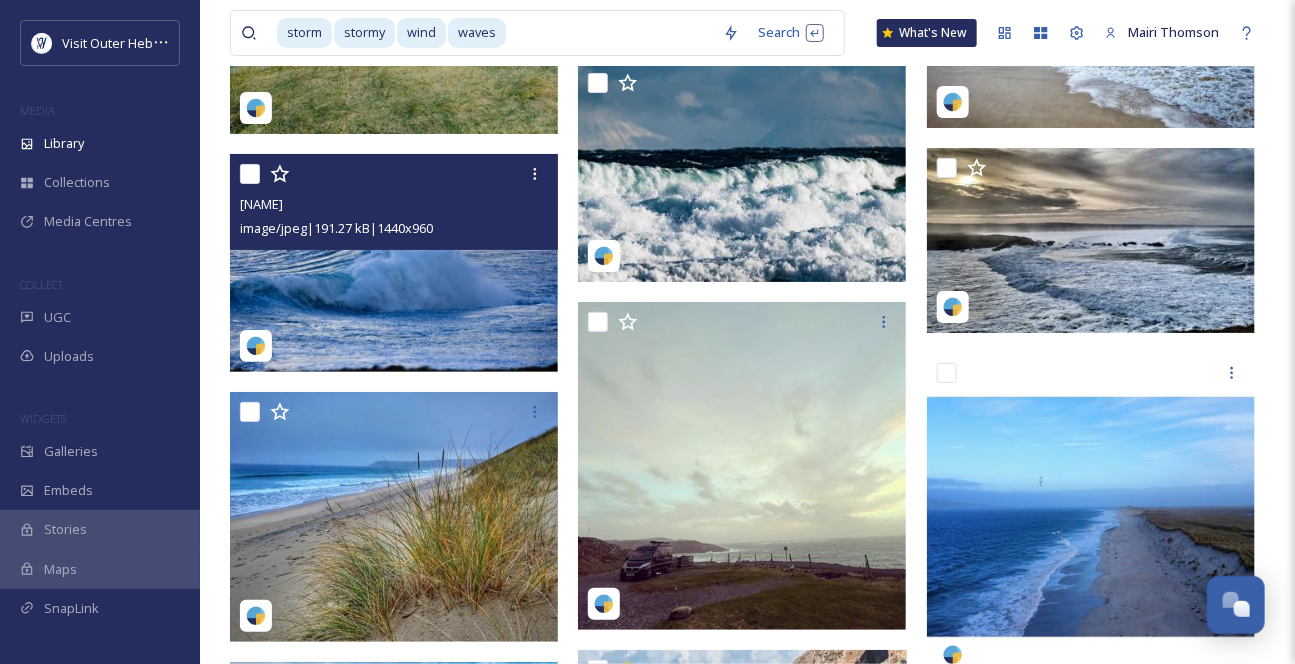 click at bounding box center (394, 262) 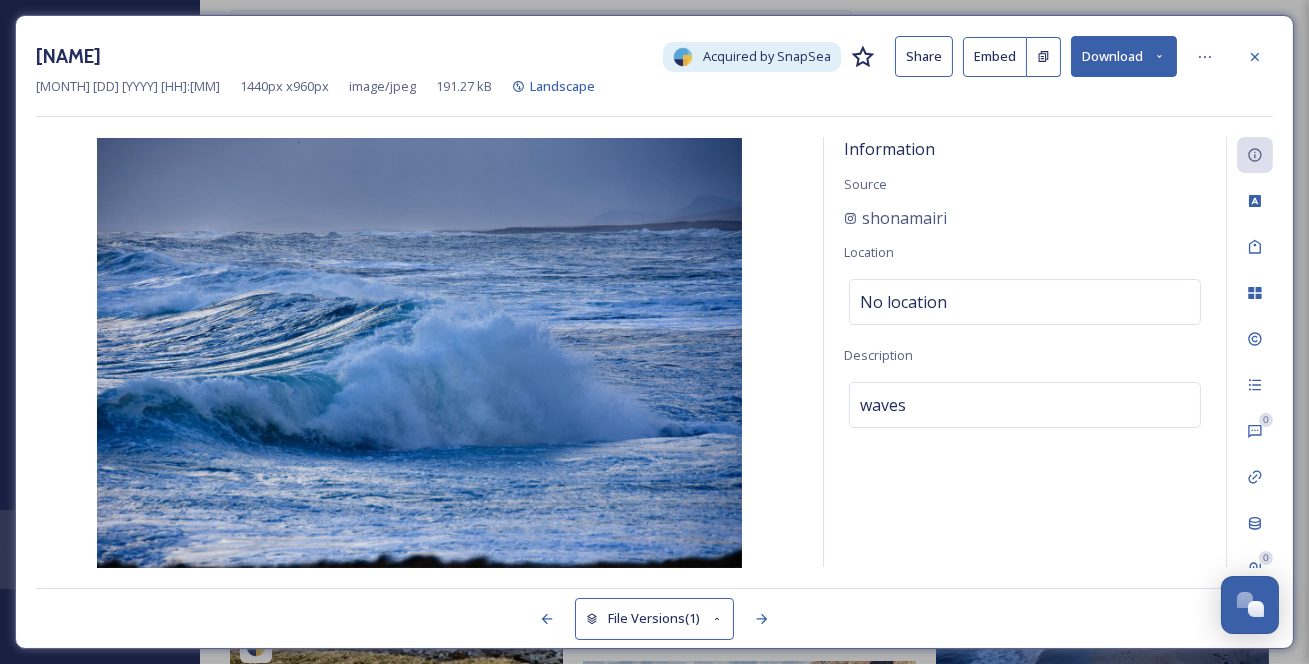 click at bounding box center [419, 353] 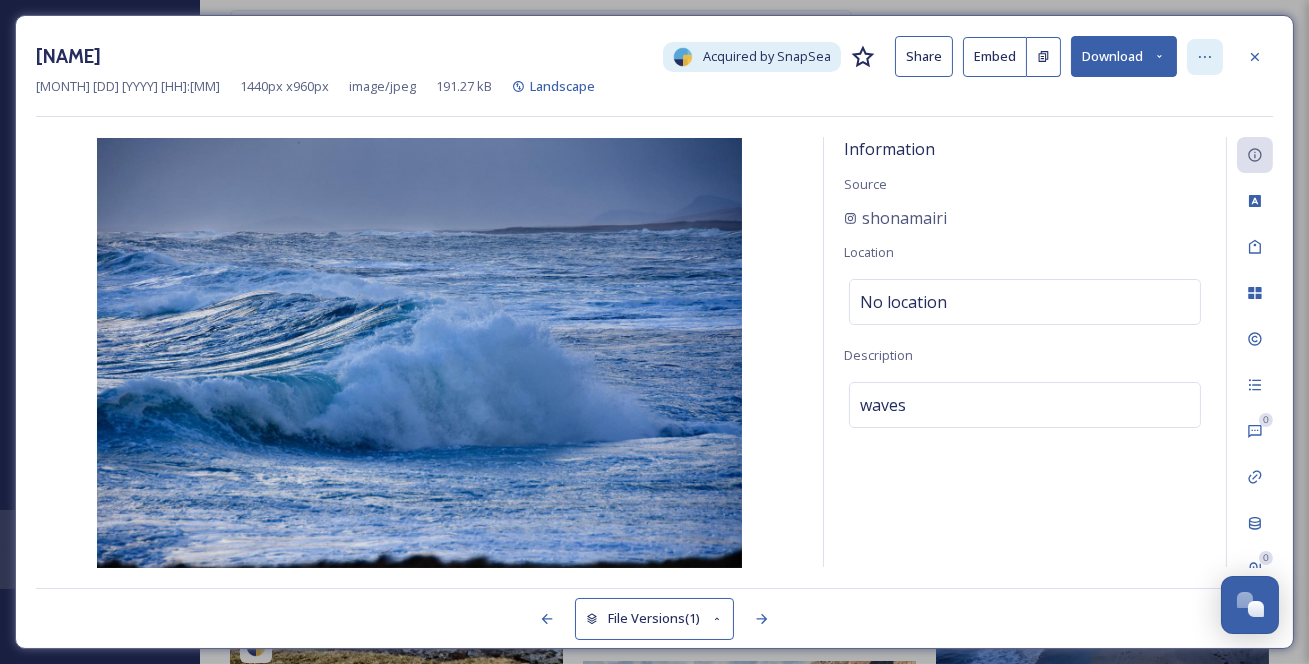 click 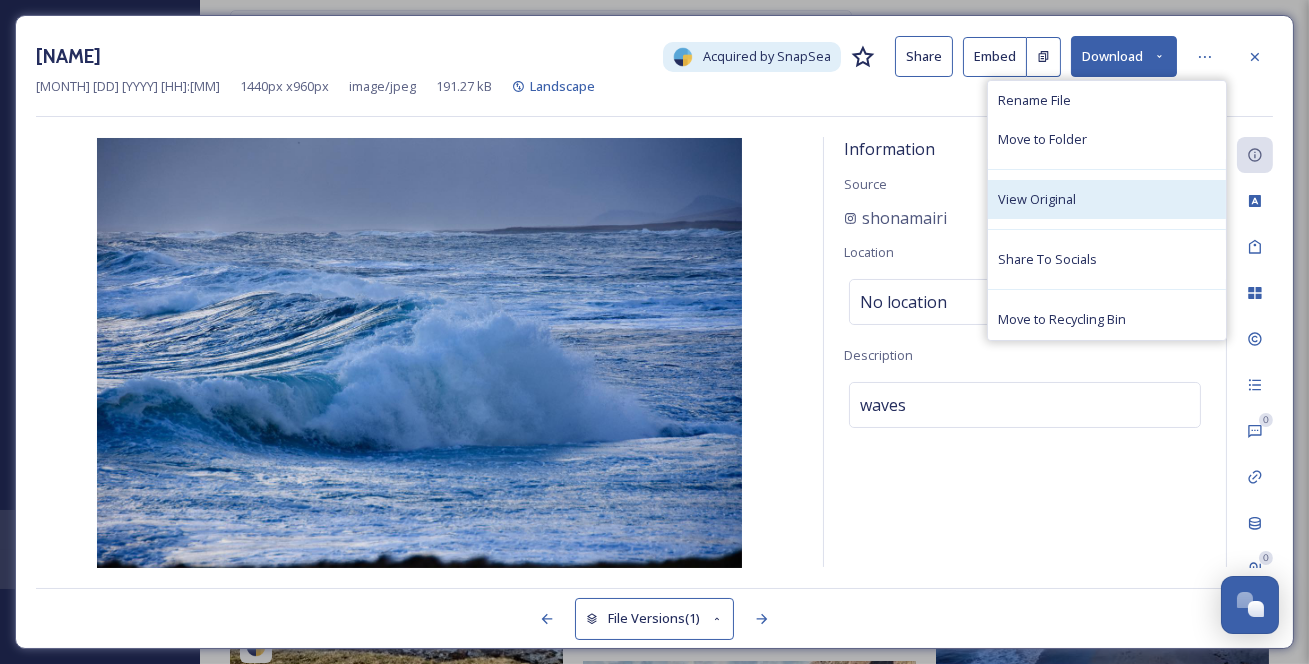click on "View Original" at bounding box center [1107, 199] 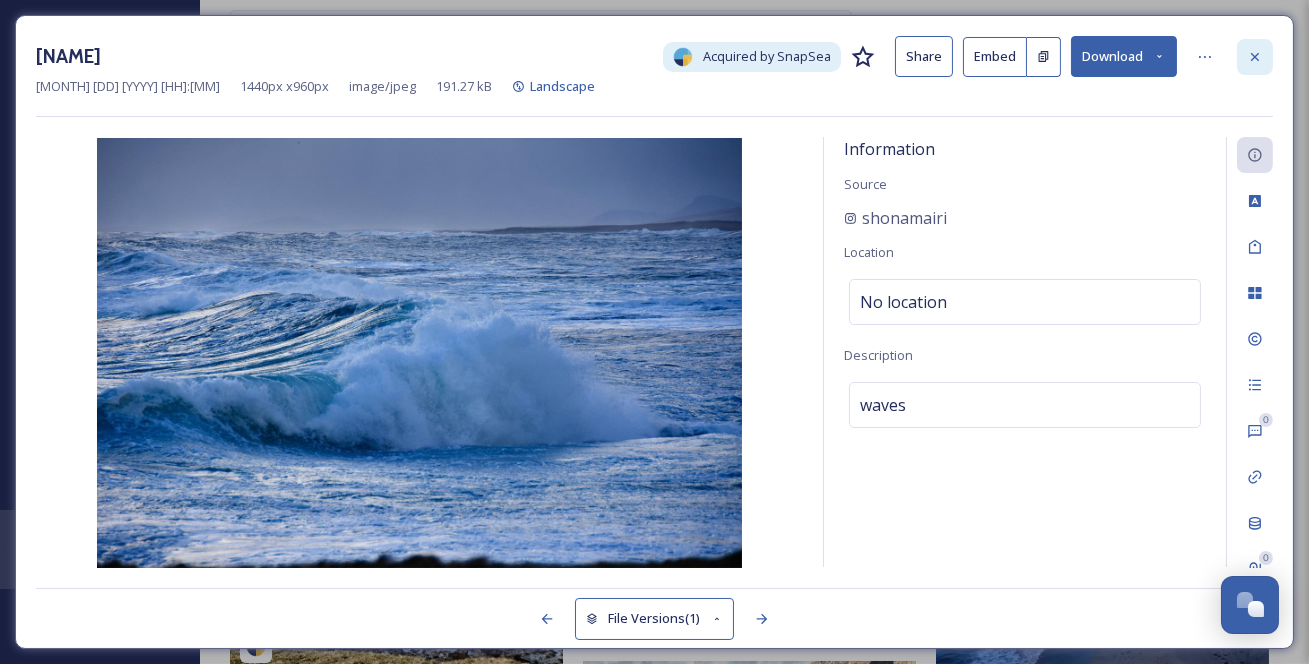 click 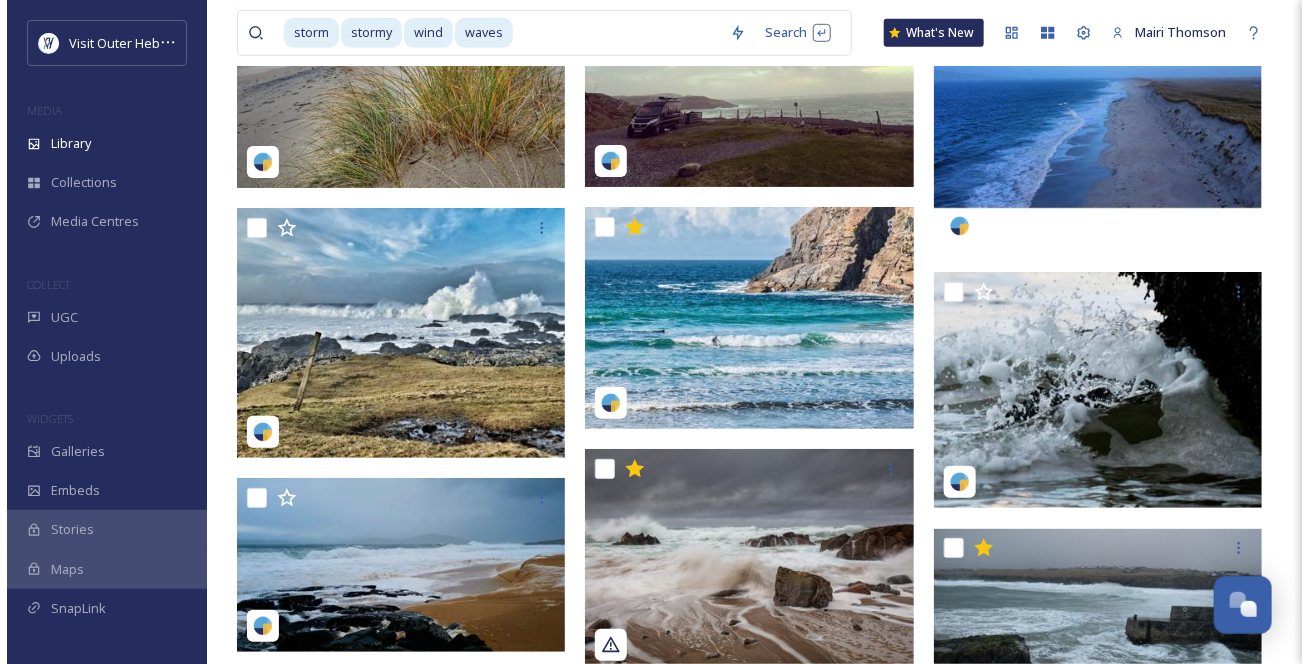 scroll, scrollTop: 11909, scrollLeft: 0, axis: vertical 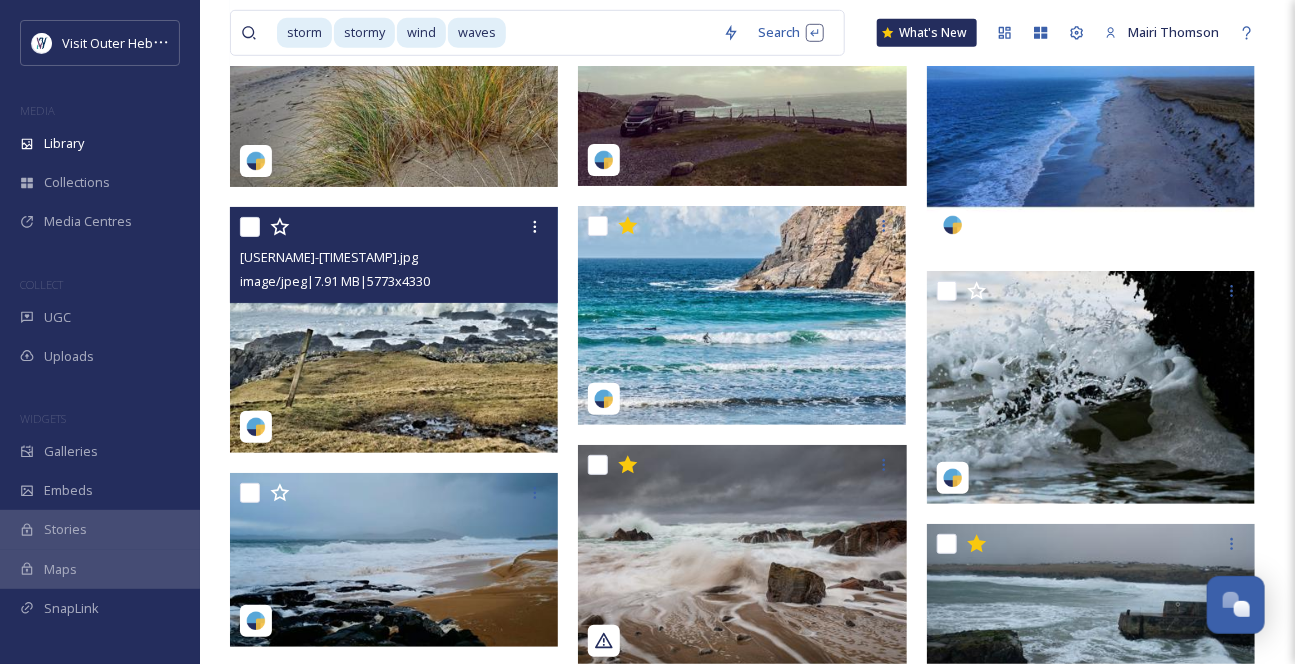 click at bounding box center (394, 330) 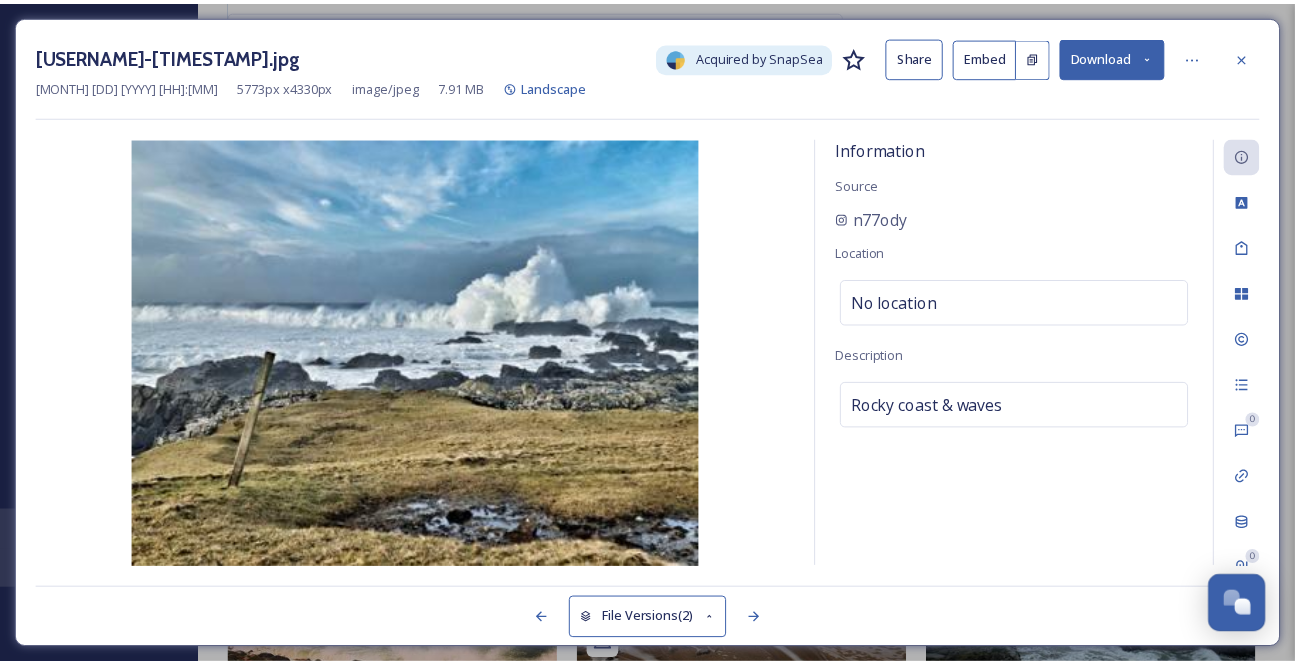 scroll, scrollTop: 11912, scrollLeft: 0, axis: vertical 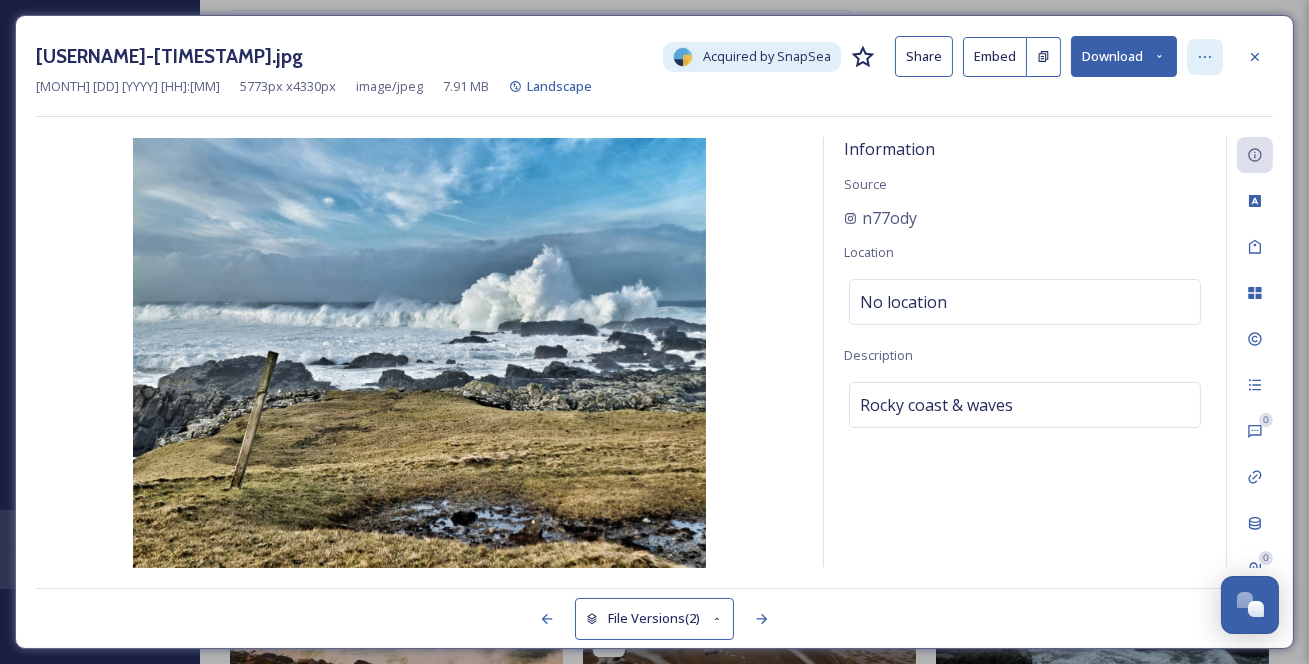 click 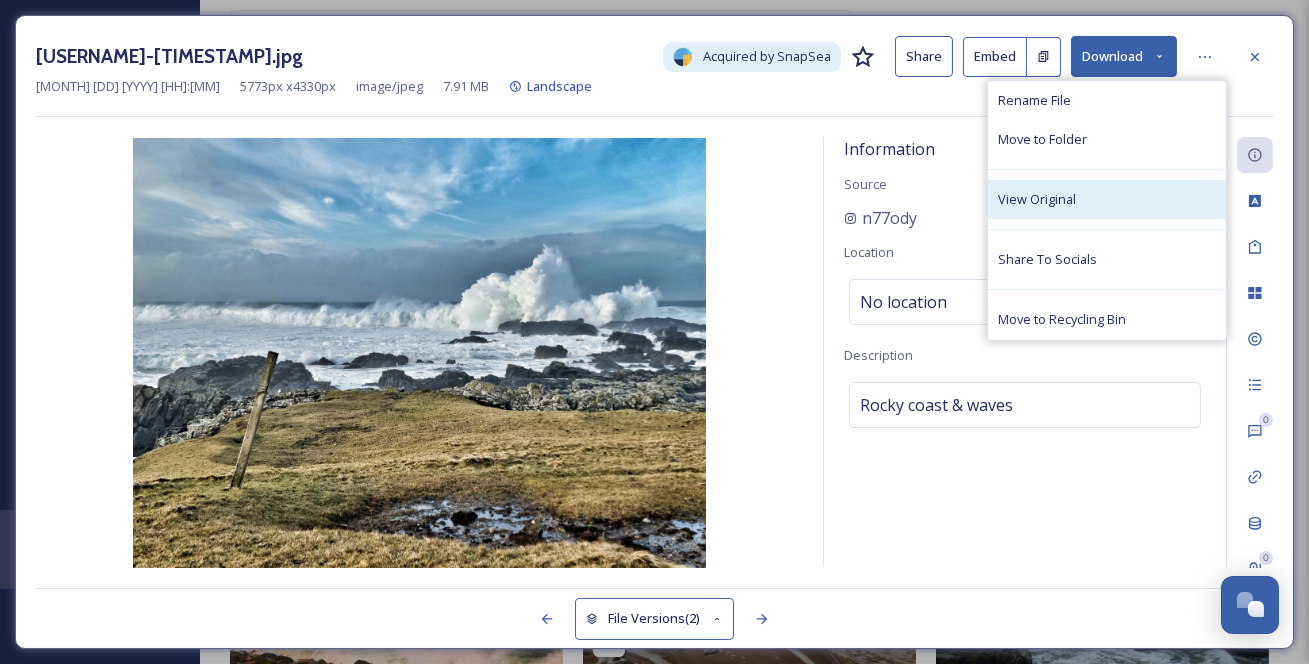 click on "View Original" at bounding box center [1107, 199] 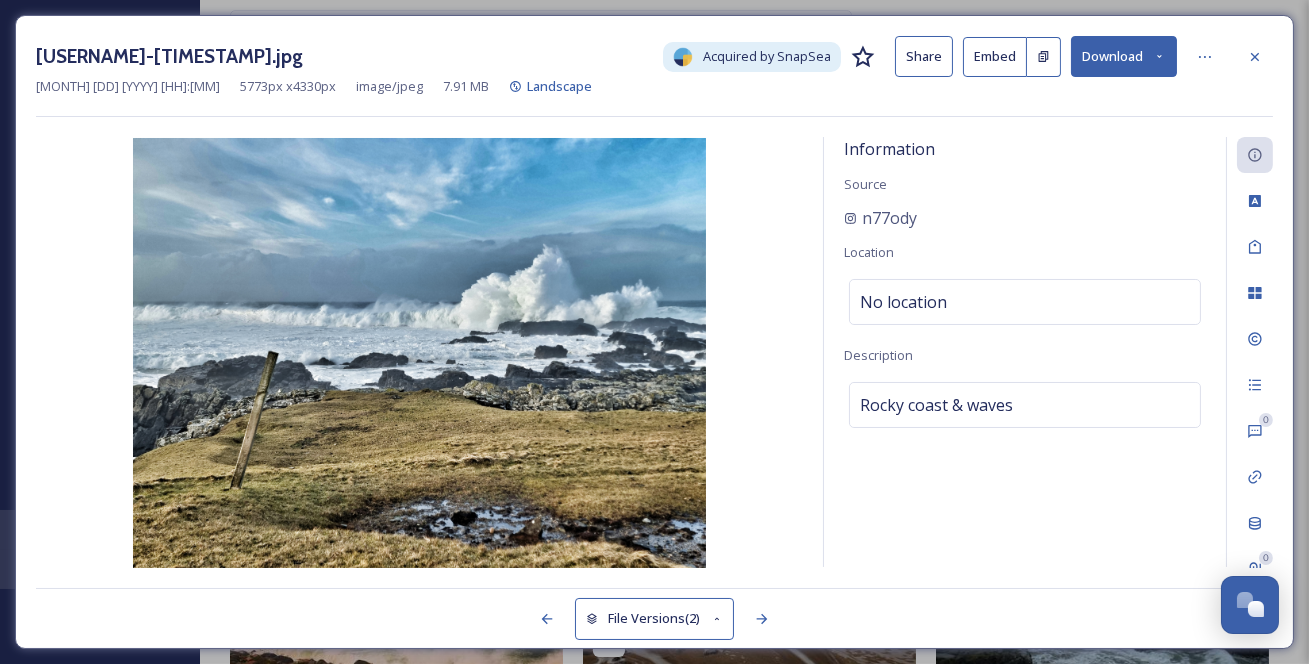 click 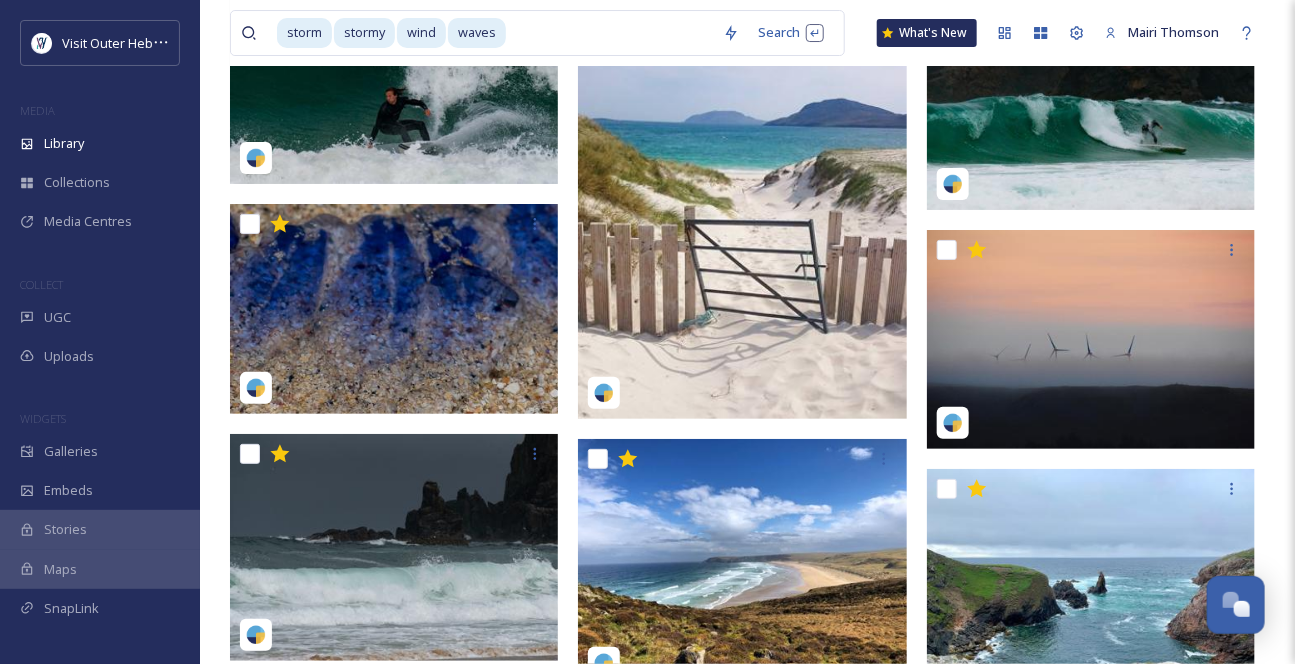 scroll, scrollTop: 14094, scrollLeft: 0, axis: vertical 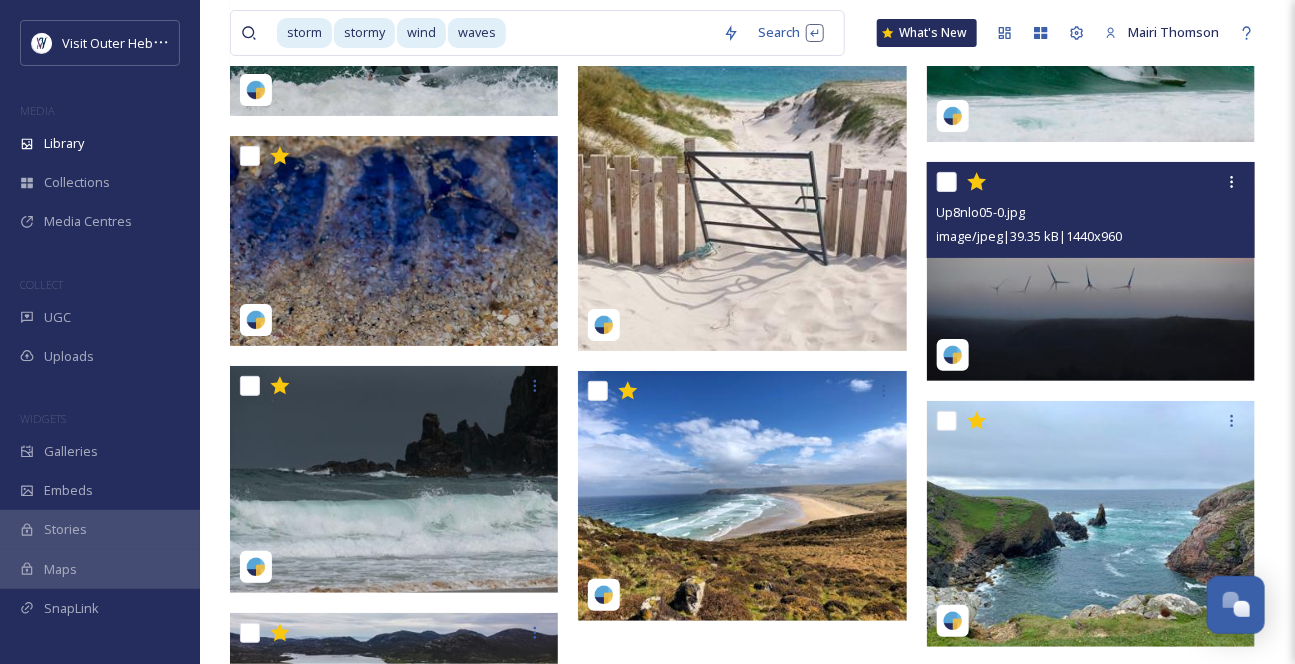 click at bounding box center (1091, 271) 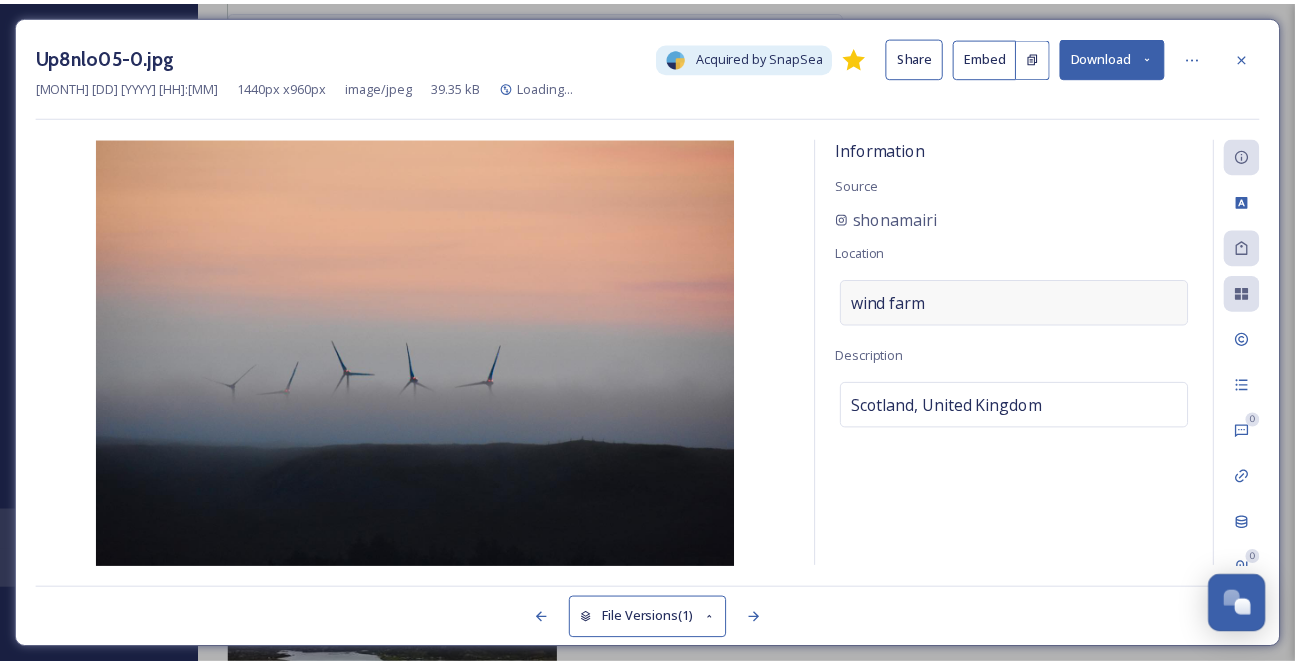 scroll, scrollTop: 14192, scrollLeft: 0, axis: vertical 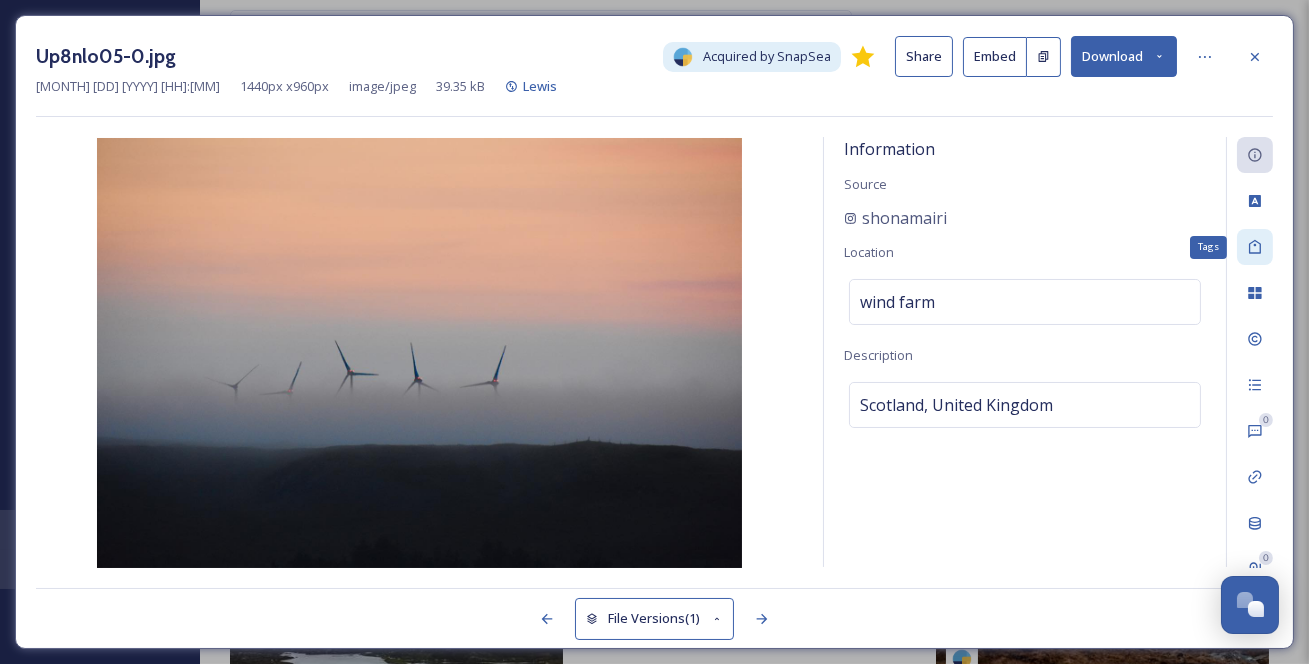 click 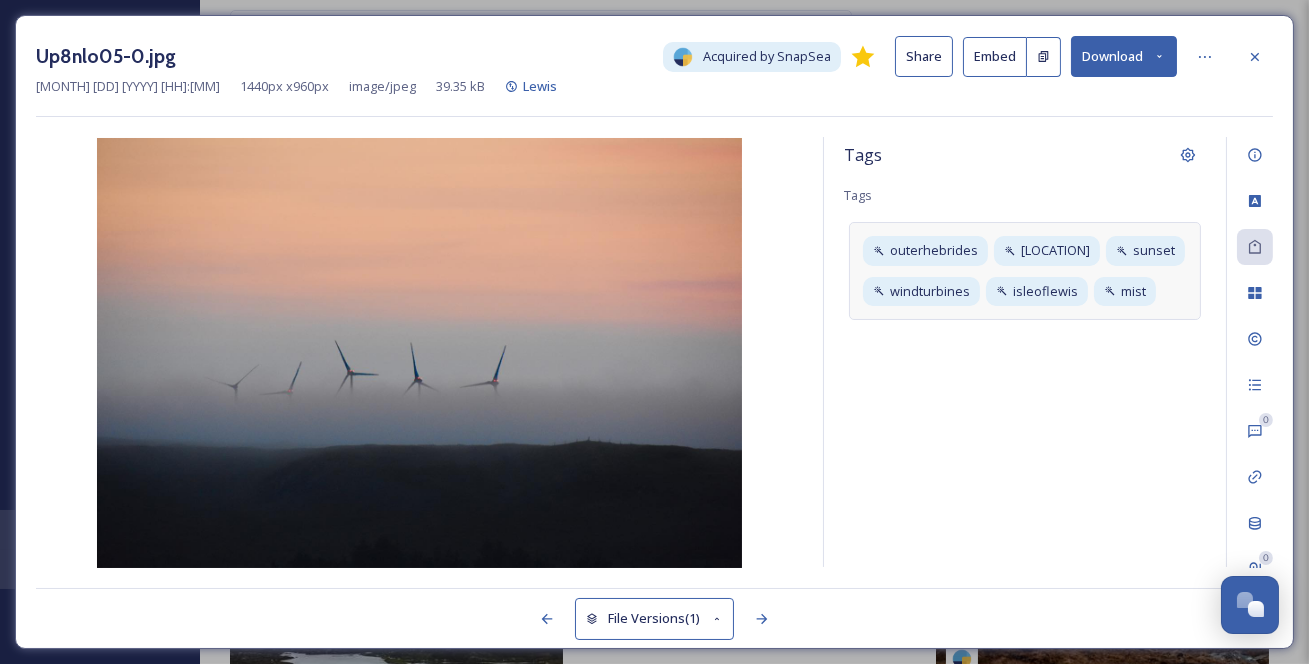click on "outerhebrides stornoway sunset windturbines isleoflewis mist" at bounding box center [1025, 270] 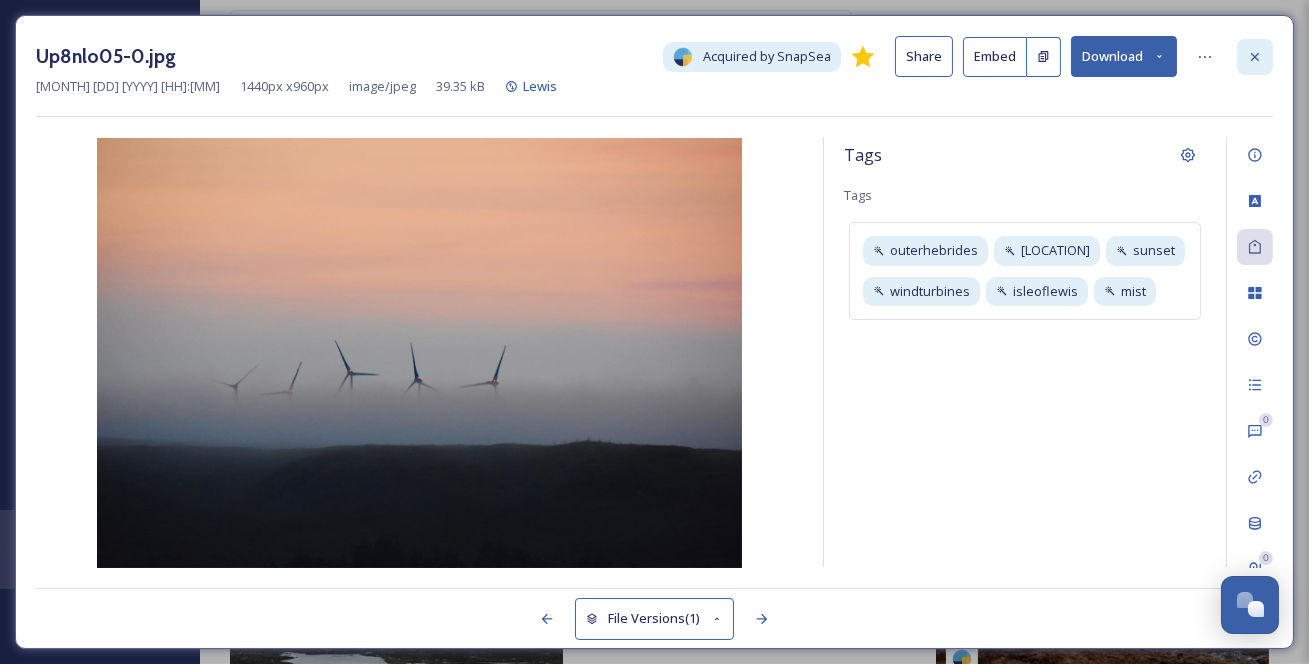 click 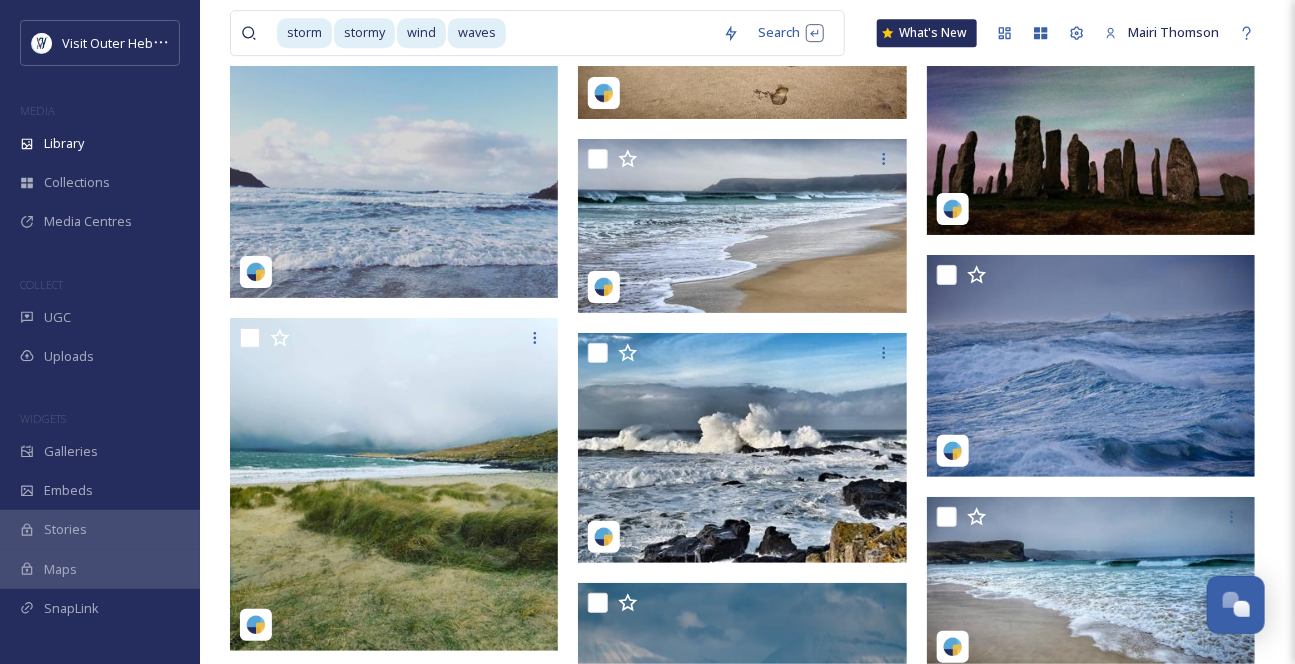scroll, scrollTop: 10919, scrollLeft: 0, axis: vertical 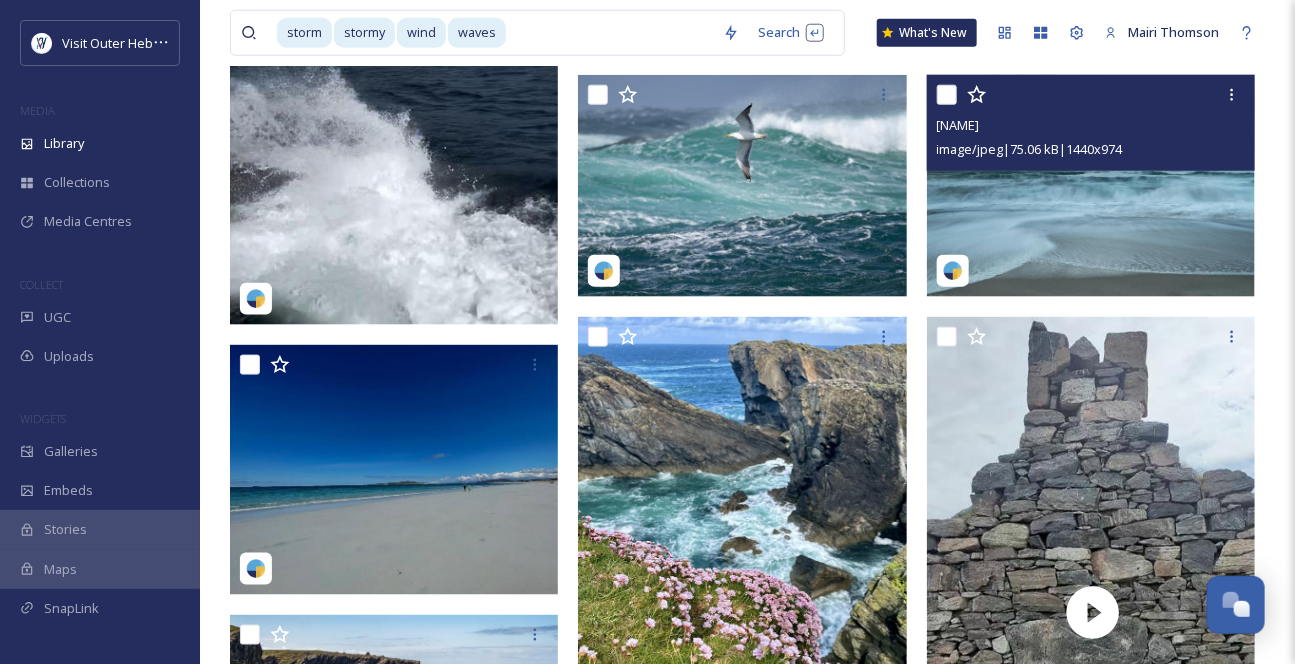 click at bounding box center [1091, 186] 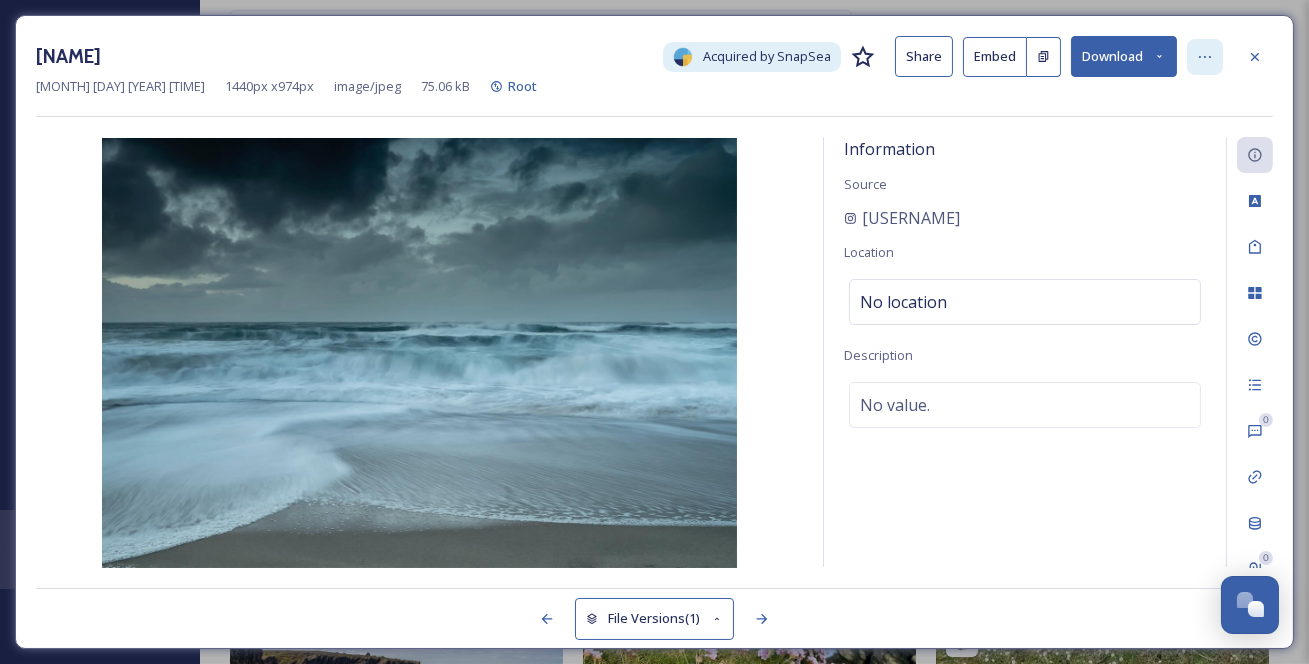 click at bounding box center [1205, 57] 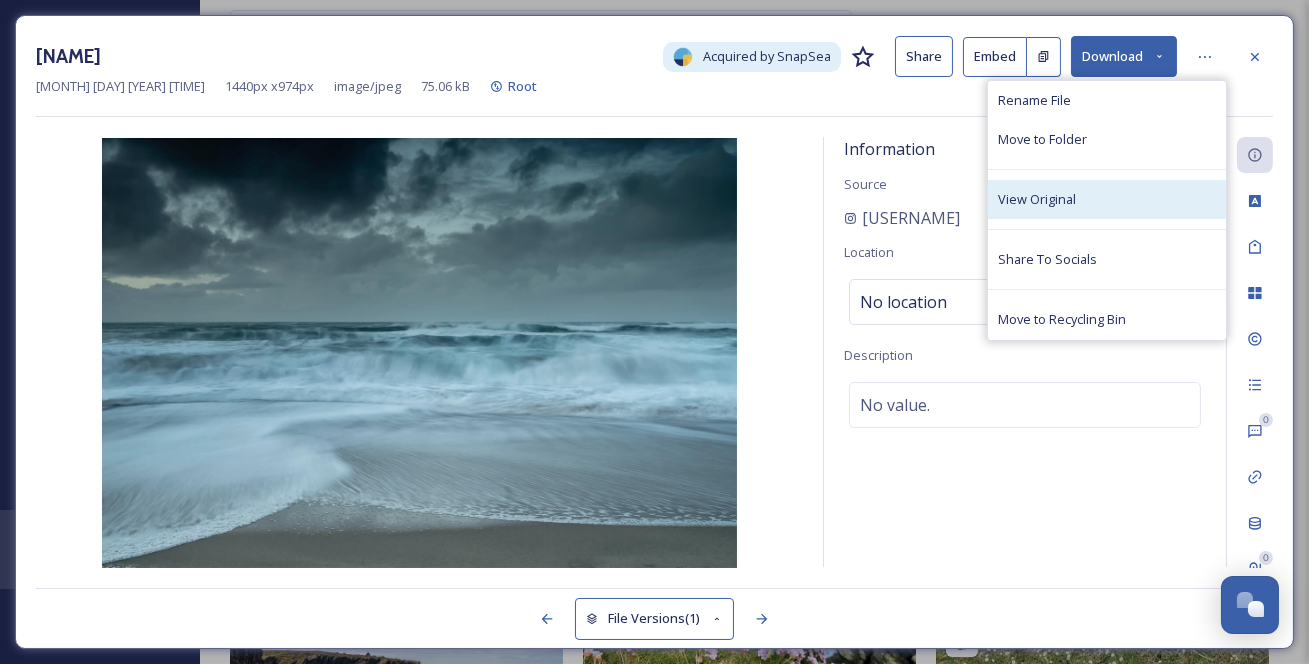click on "View Original" at bounding box center [1107, 199] 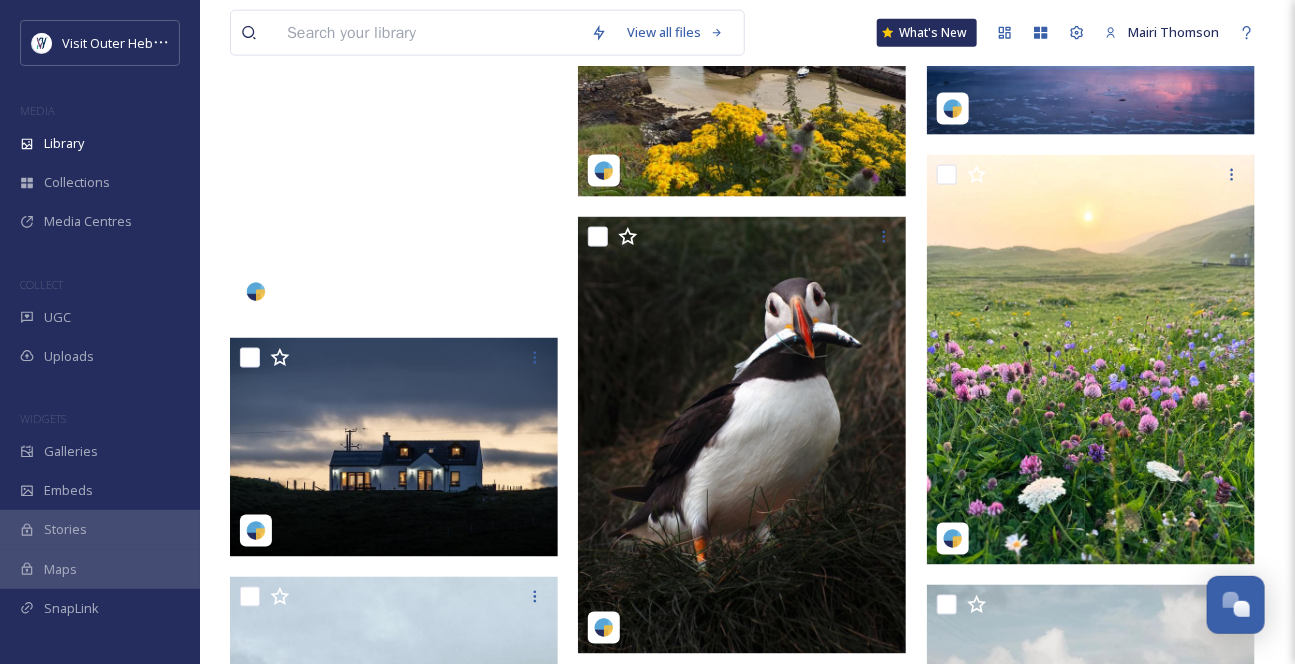 scroll, scrollTop: 1000, scrollLeft: 0, axis: vertical 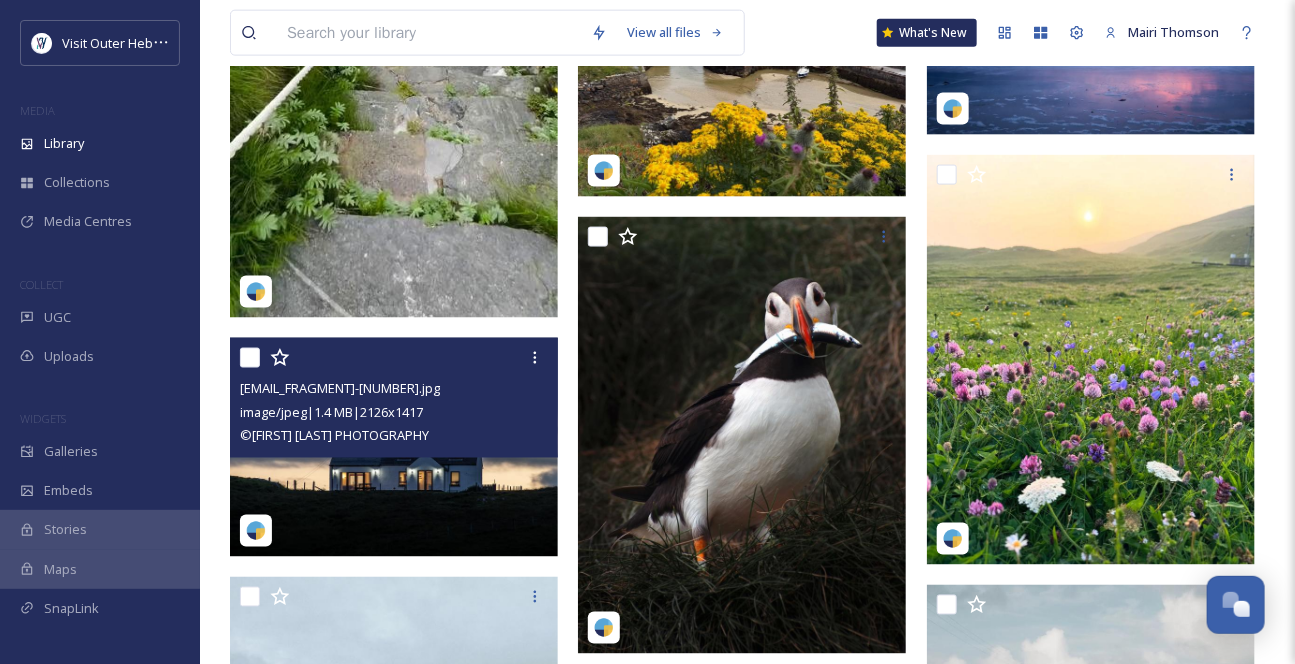 click at bounding box center (394, 447) 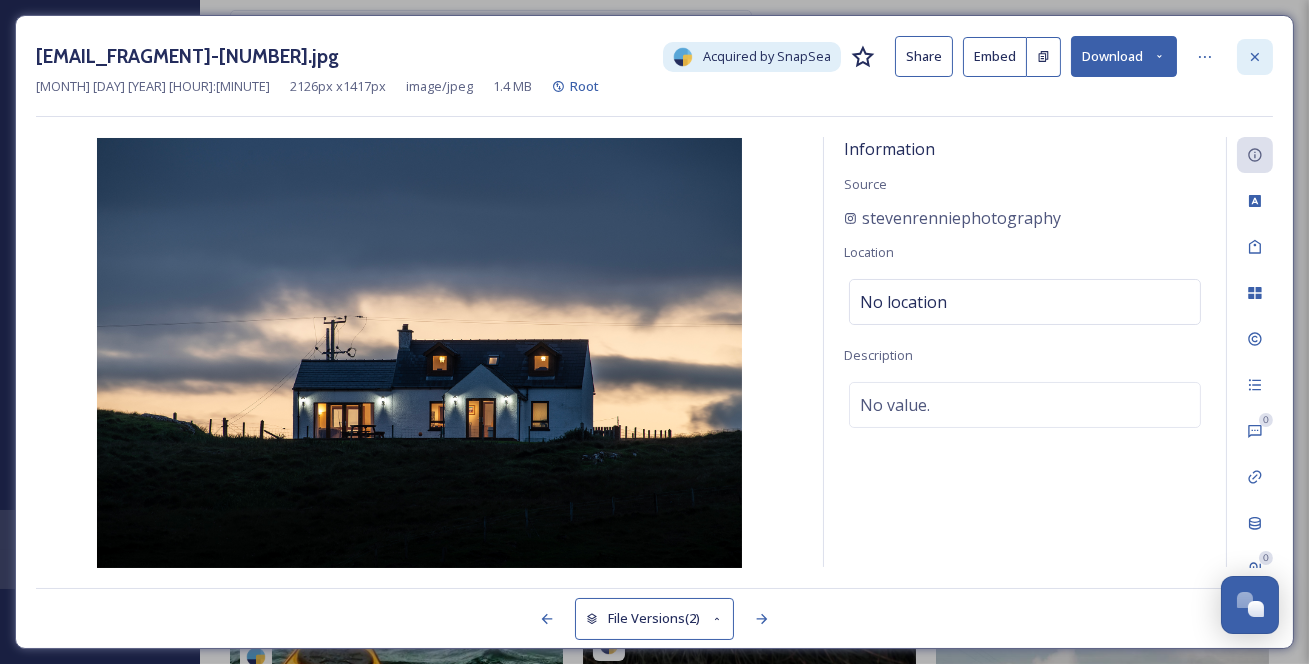 click 